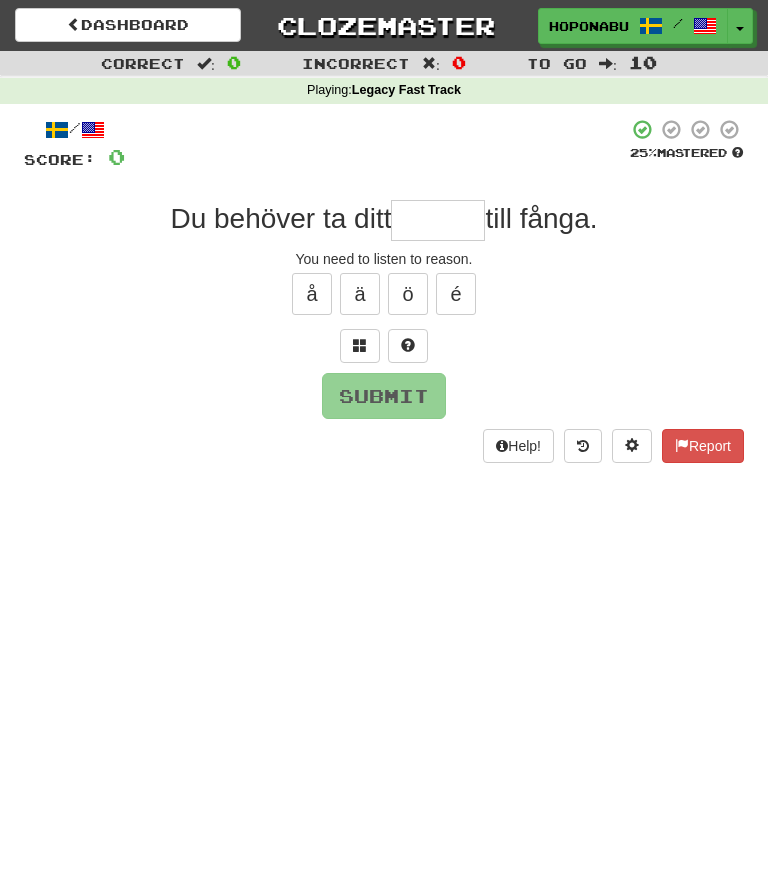 scroll, scrollTop: 478, scrollLeft: 0, axis: vertical 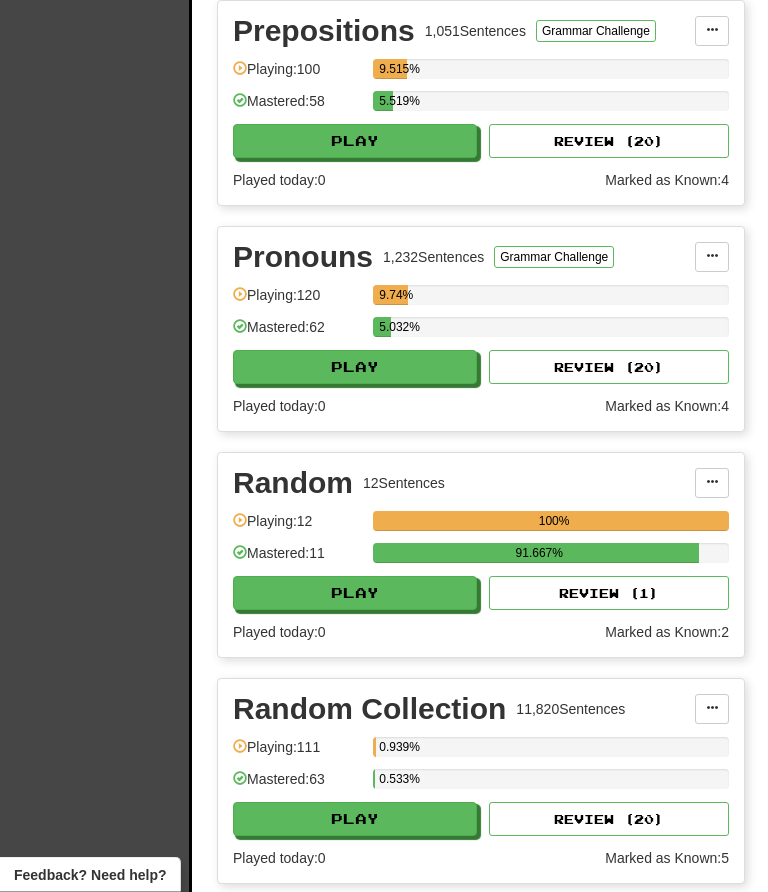 click on "Play" at bounding box center [355, 594] 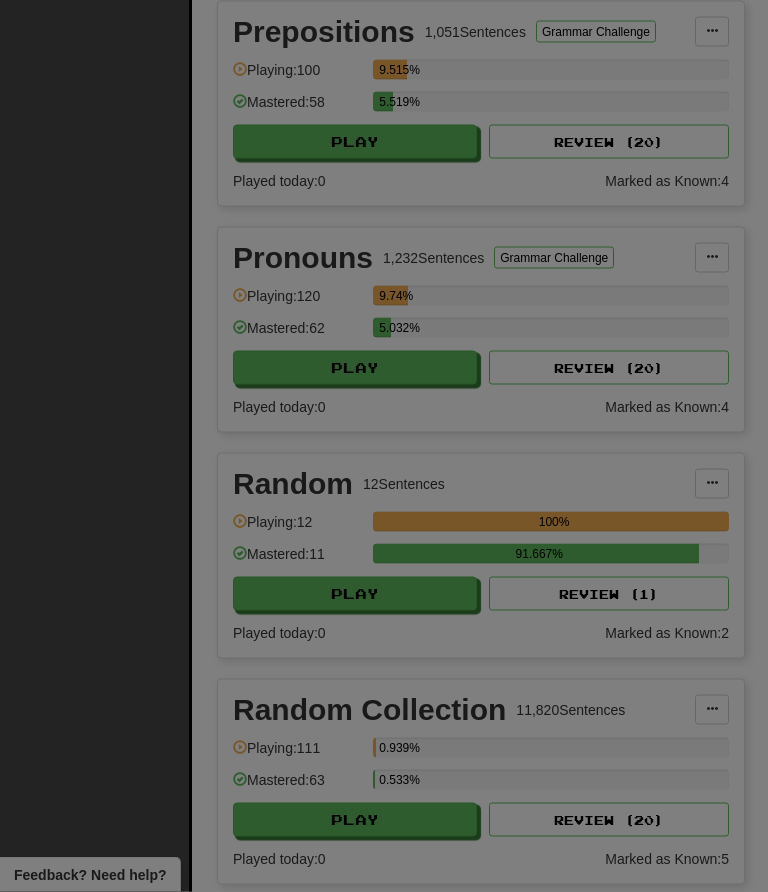 scroll, scrollTop: 5300, scrollLeft: 8, axis: both 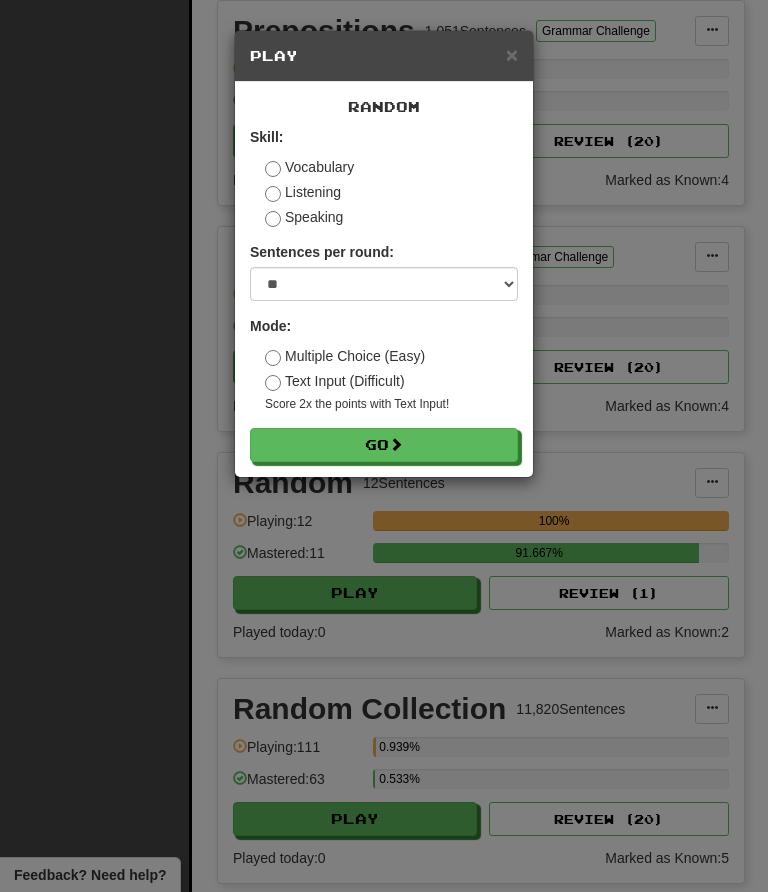 click on "Go" at bounding box center (384, 445) 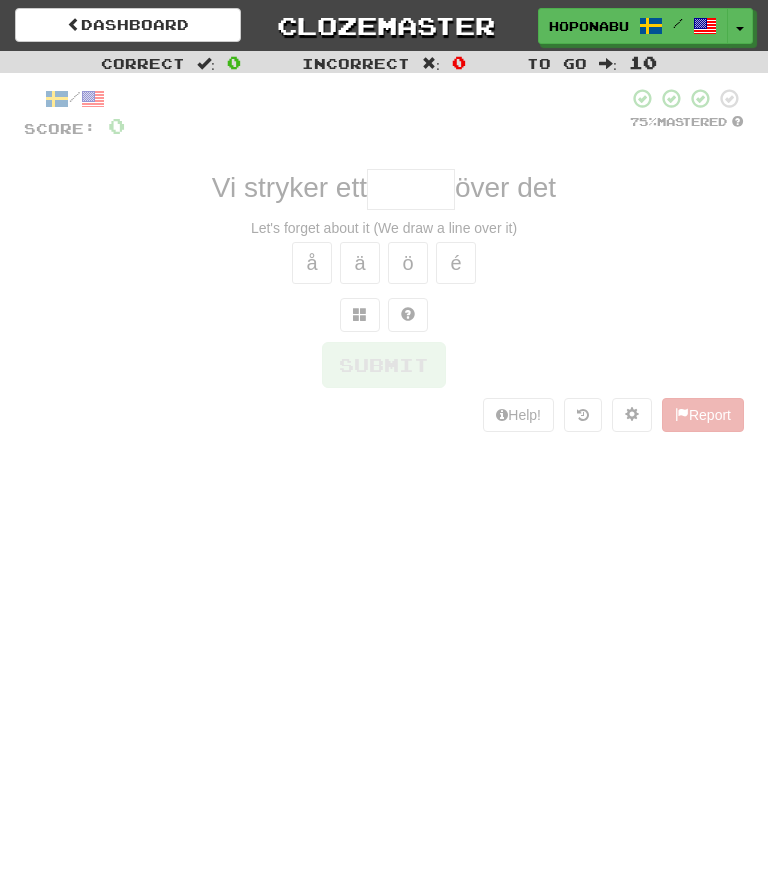 scroll, scrollTop: 0, scrollLeft: 0, axis: both 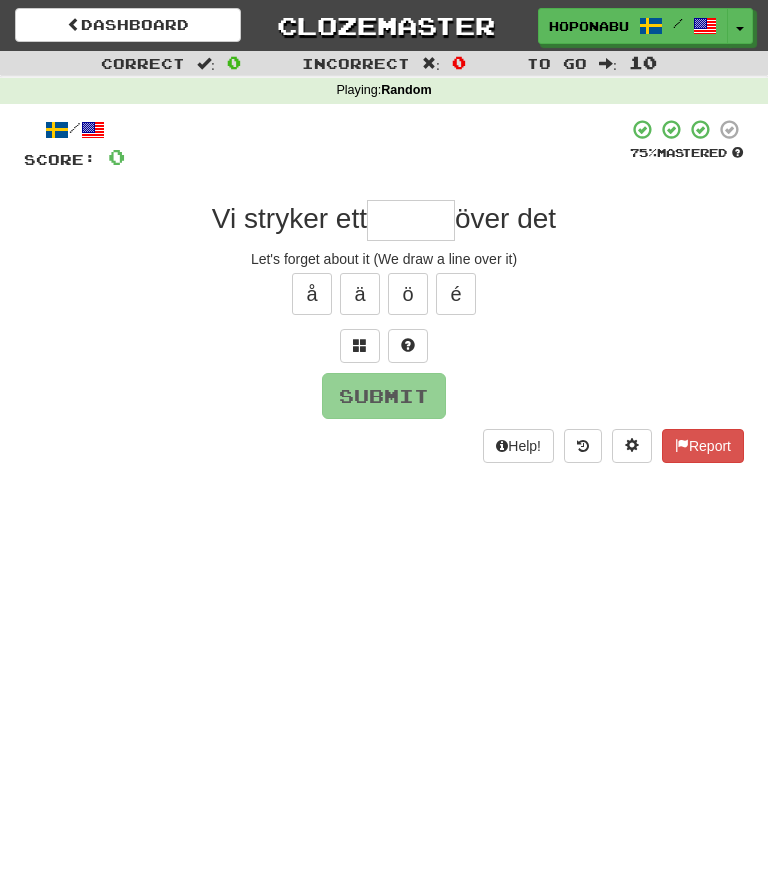 click at bounding box center [411, 220] 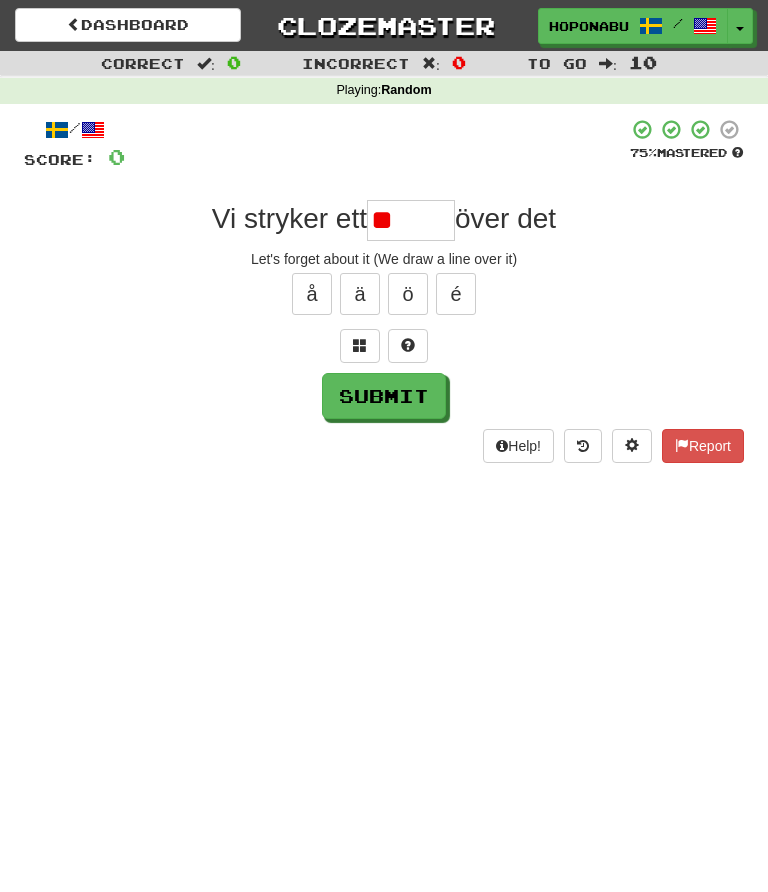 type on "*" 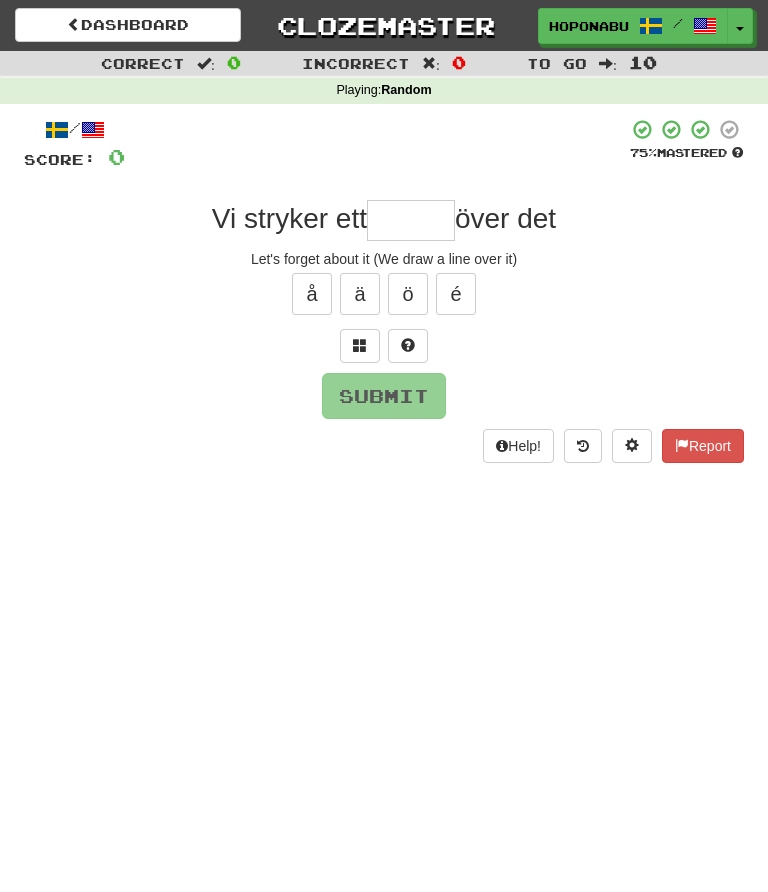 click at bounding box center (360, 346) 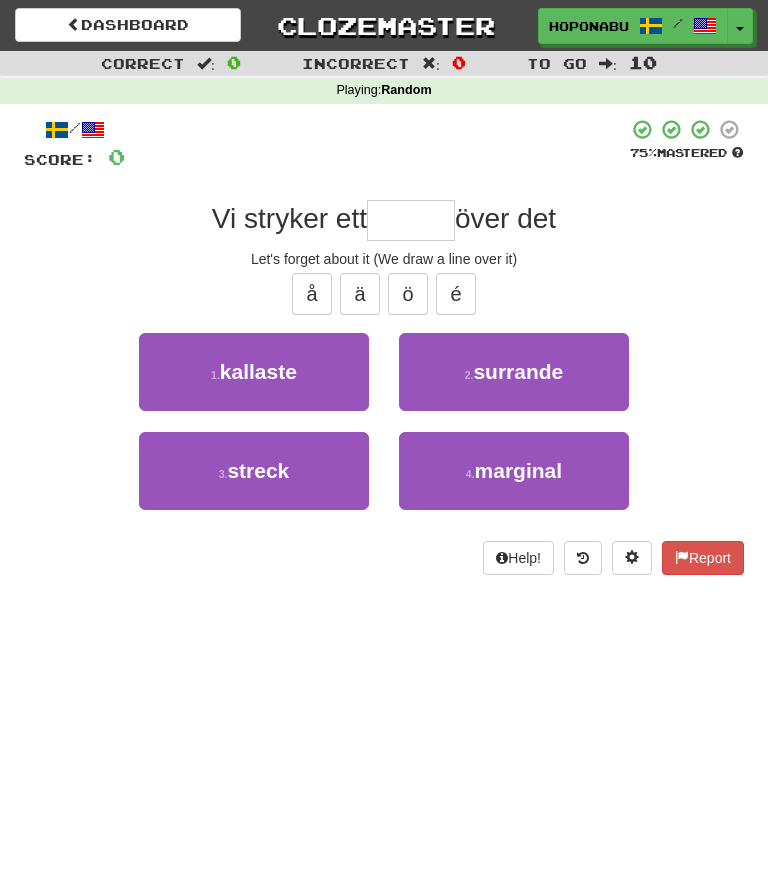 click on "3 .  streck" at bounding box center [254, 471] 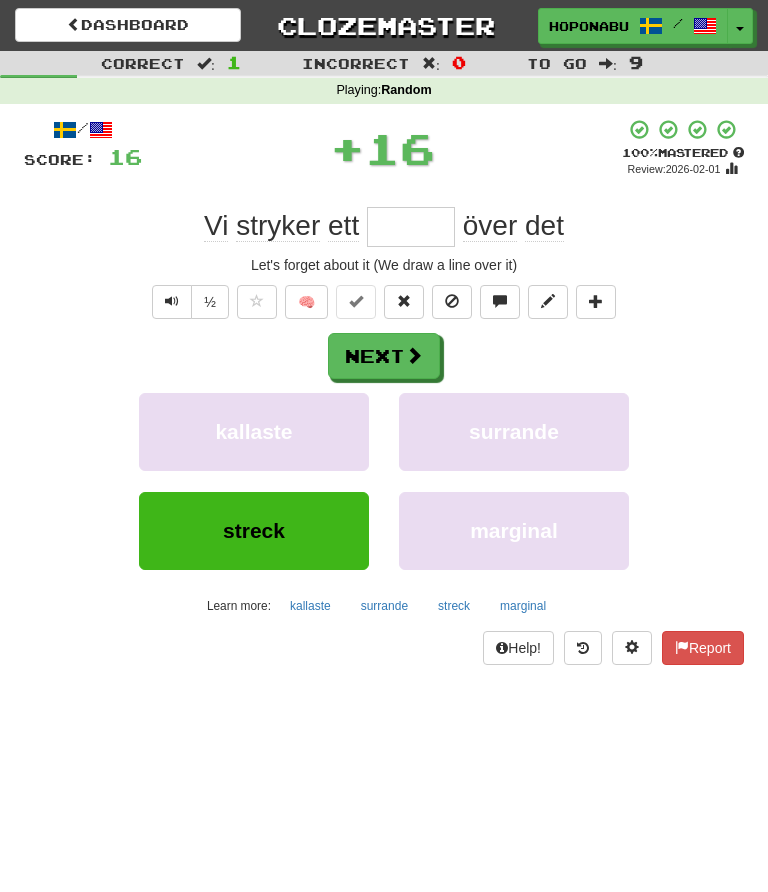 type on "******" 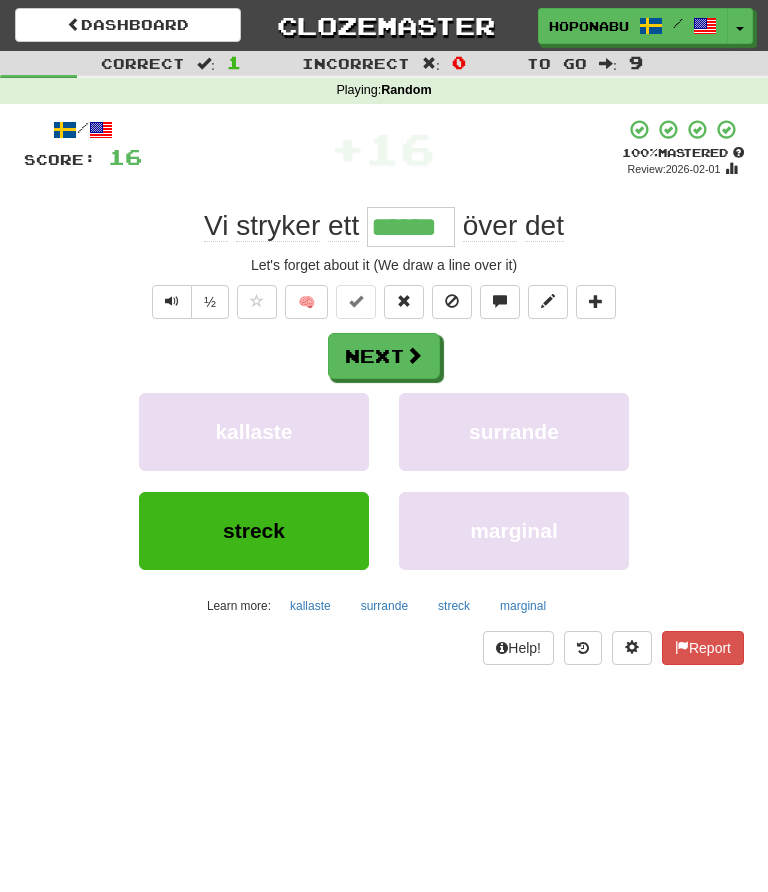 click at bounding box center [414, 355] 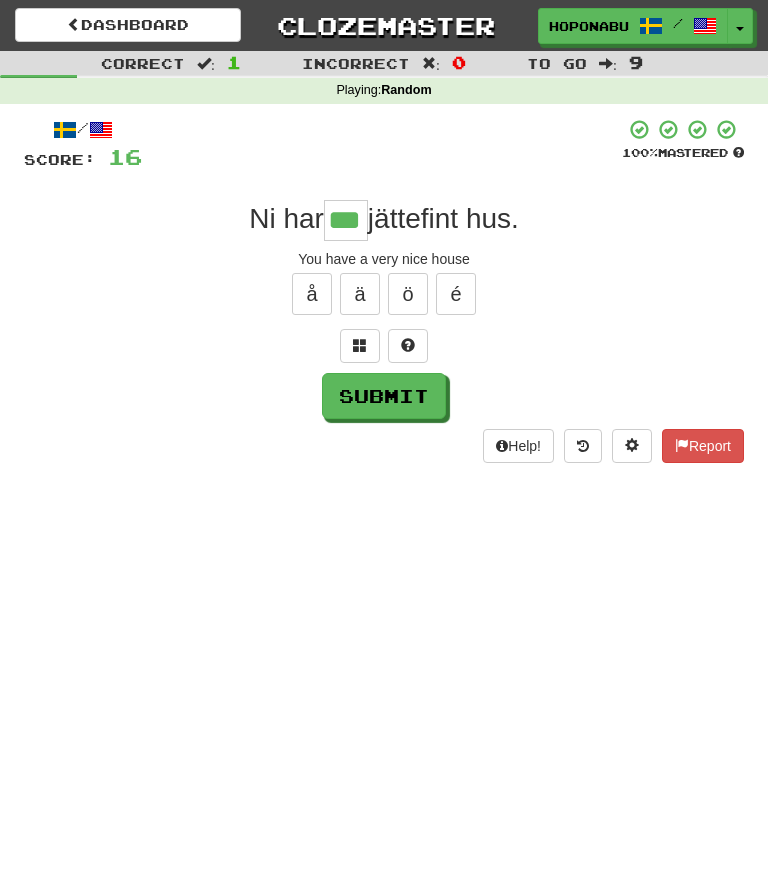 type on "***" 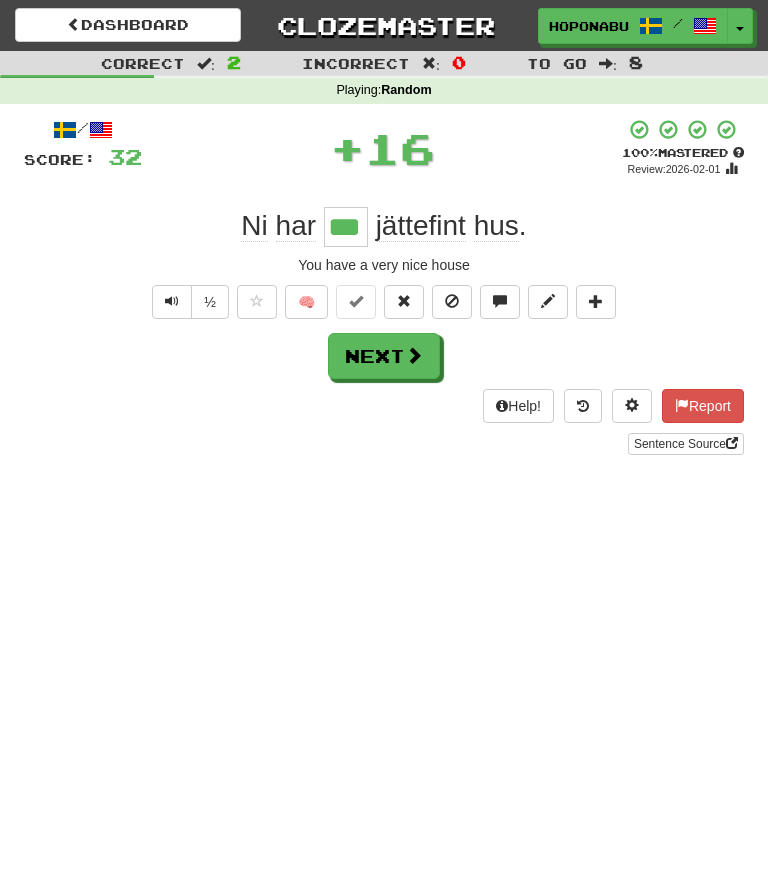 click at bounding box center (414, 355) 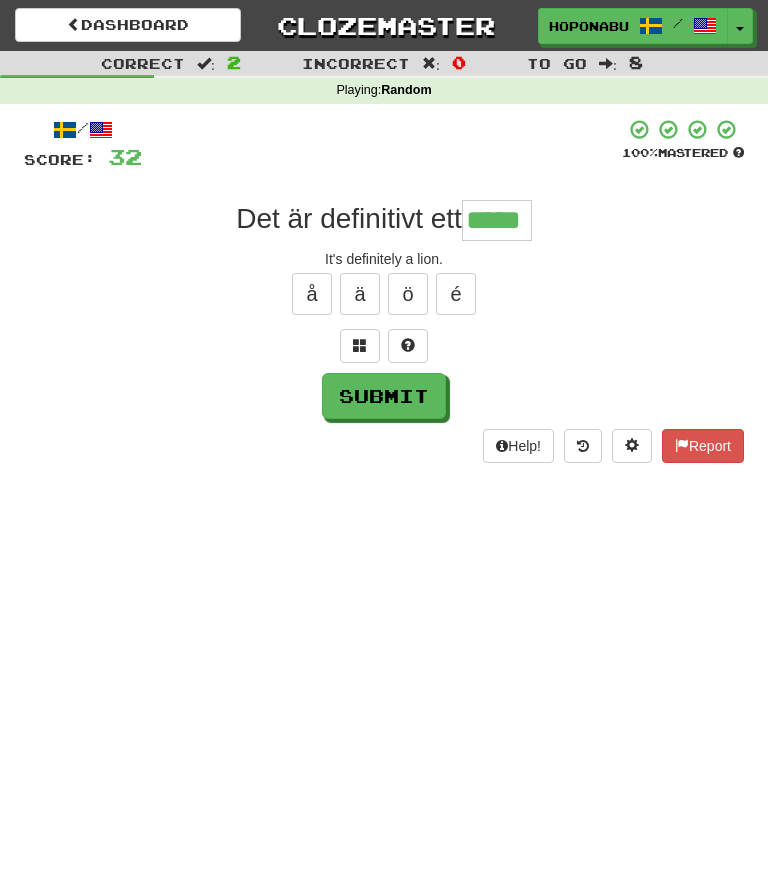type on "*****" 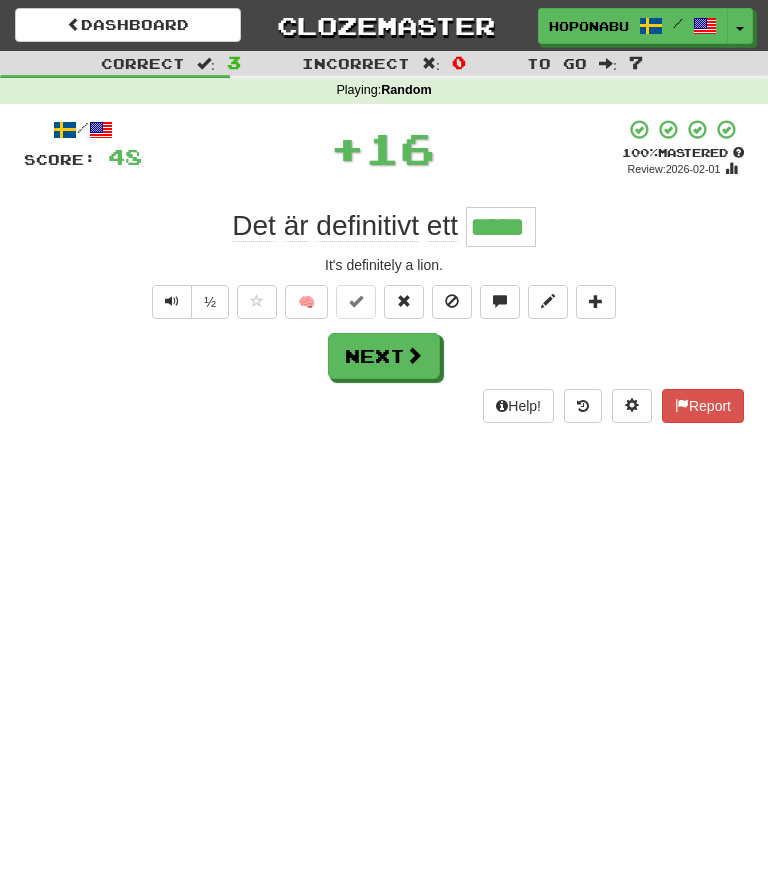 click at bounding box center [414, 355] 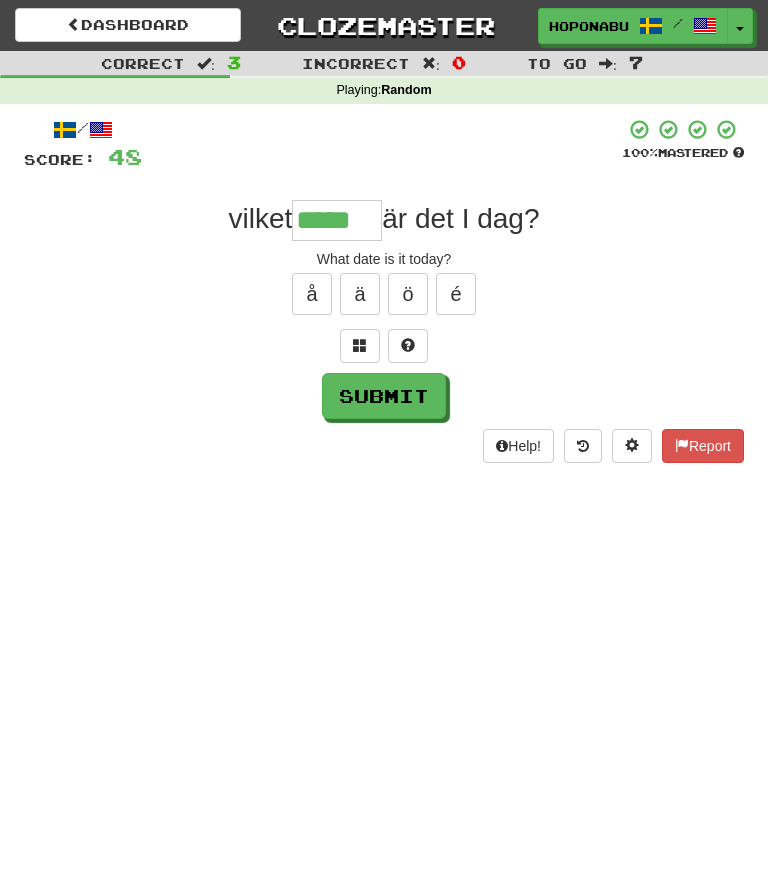 type on "*****" 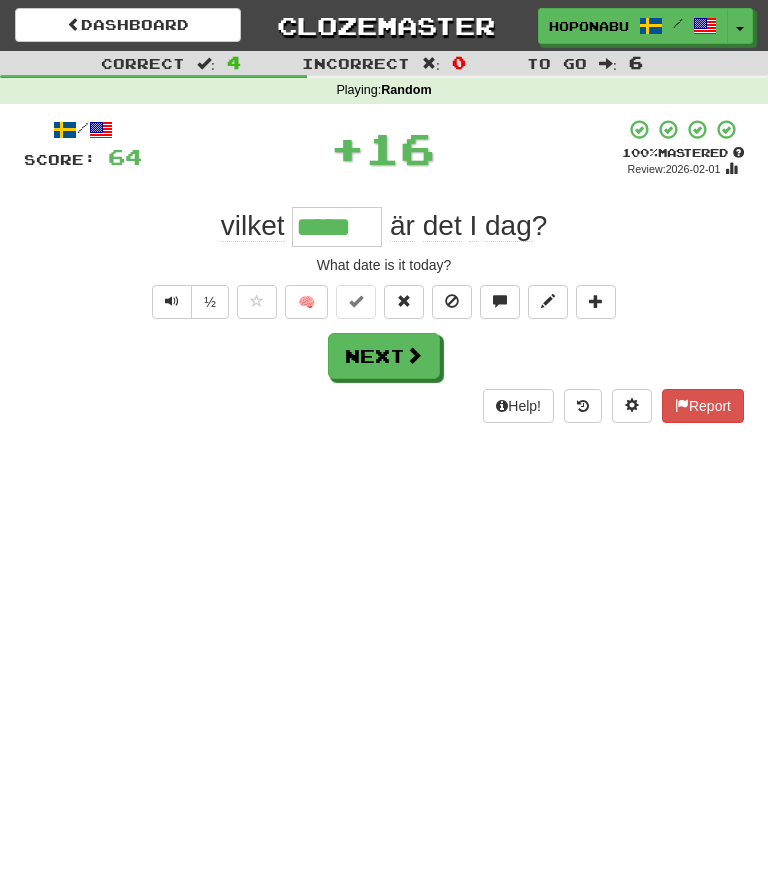click on "Next" at bounding box center [384, 356] 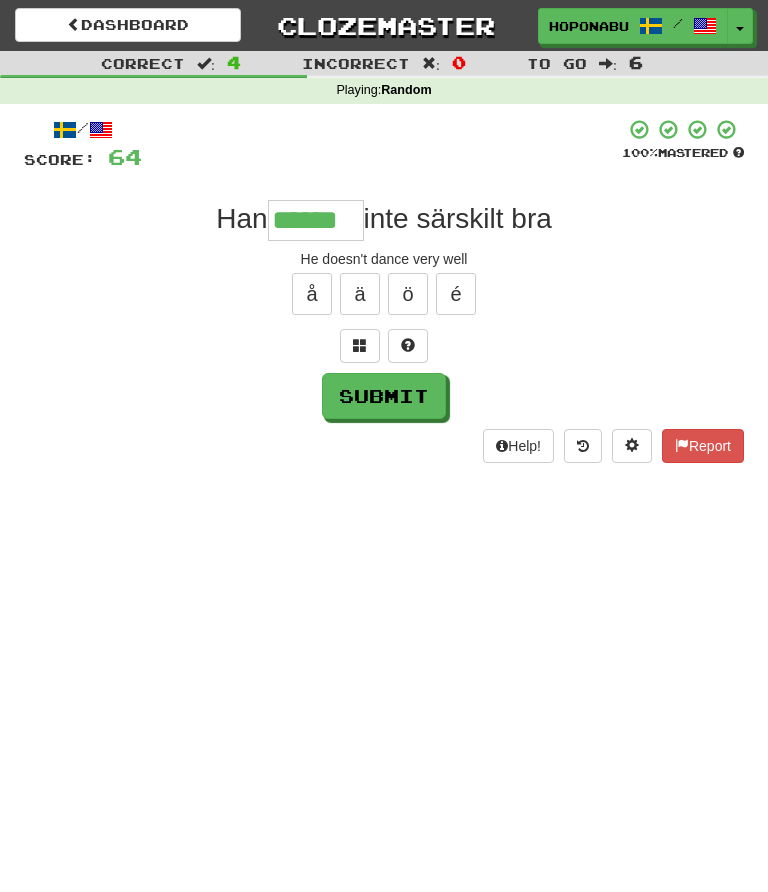 type on "******" 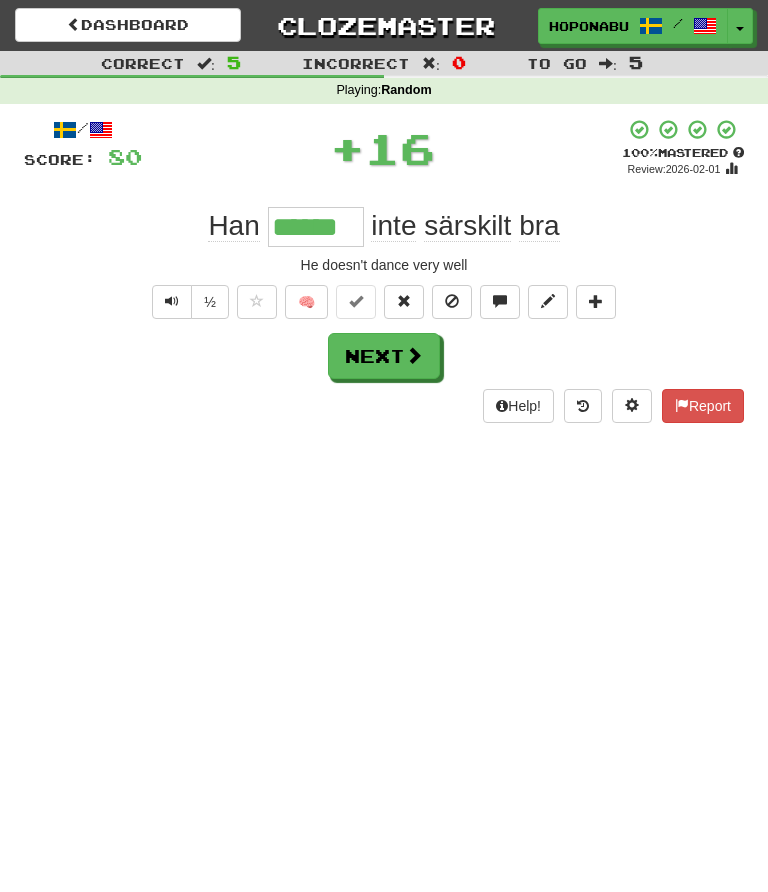 click at bounding box center [414, 355] 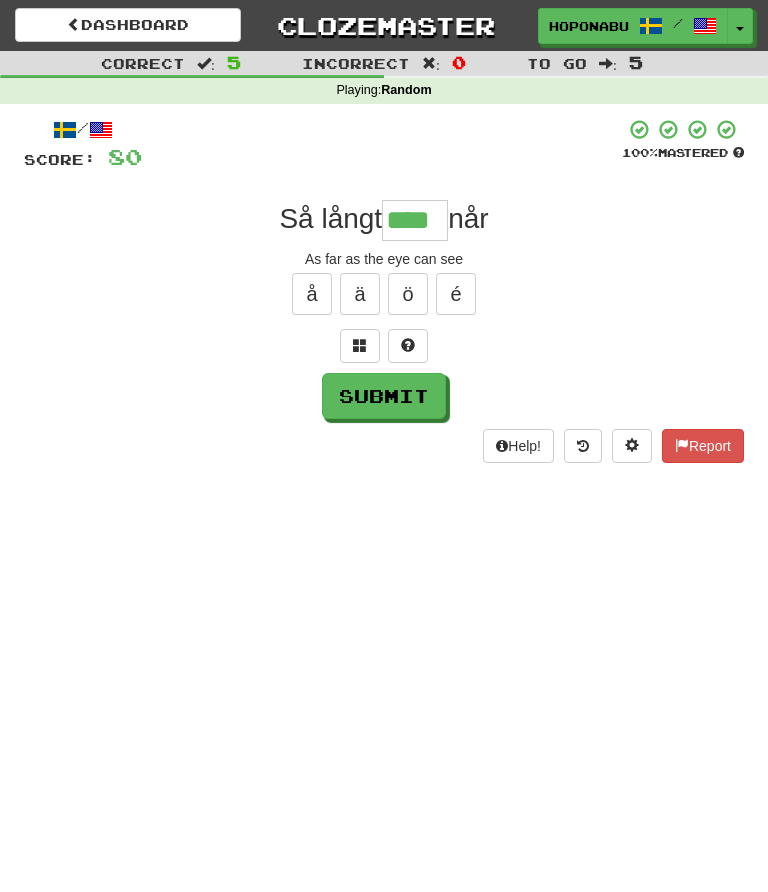 type on "****" 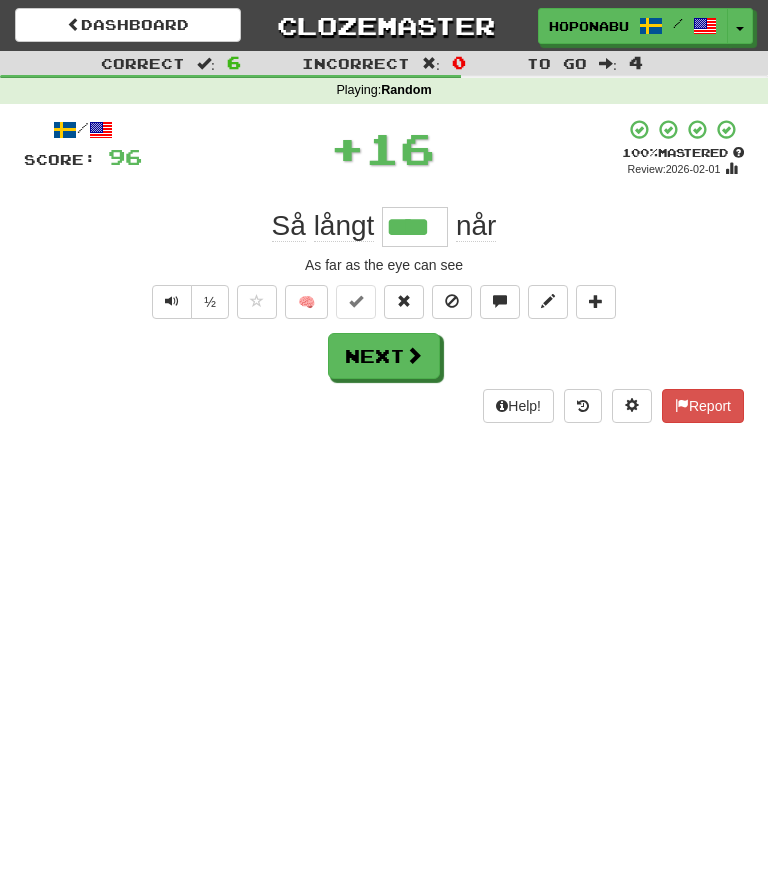 click on "Next" at bounding box center [384, 356] 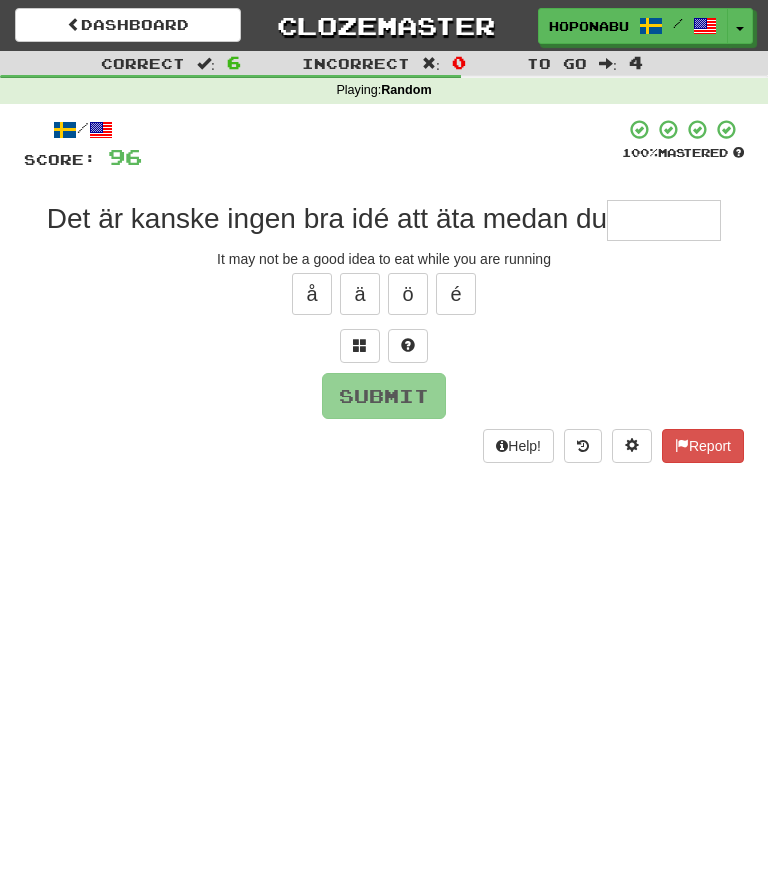 click on "Dashboard" at bounding box center [128, 25] 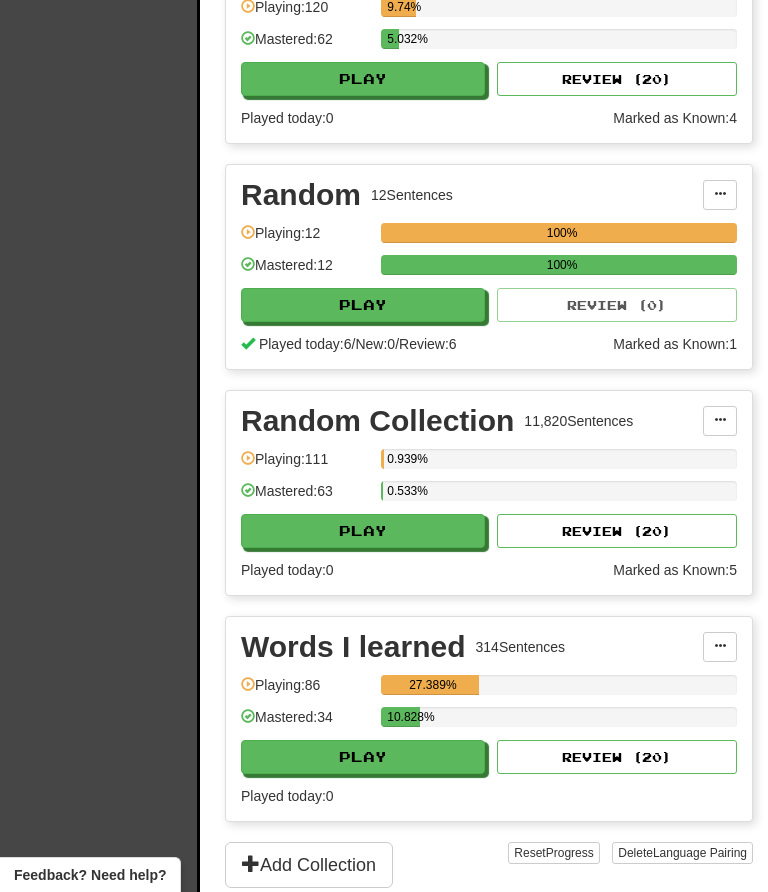 scroll, scrollTop: 5591, scrollLeft: 0, axis: vertical 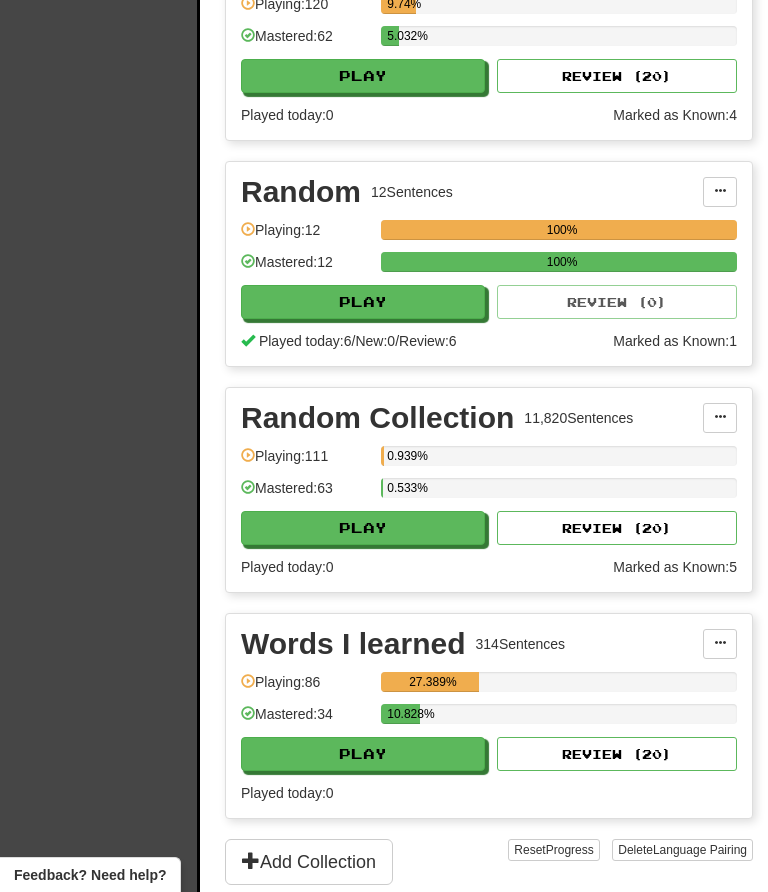 click on "Play" at bounding box center [363, 528] 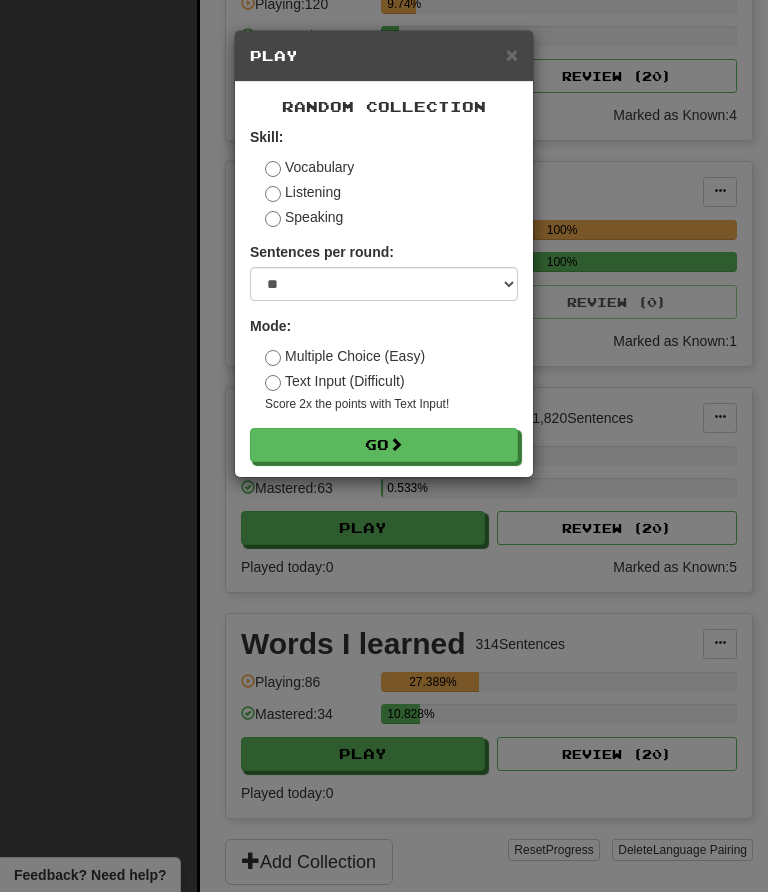 click on "Go" at bounding box center (384, 445) 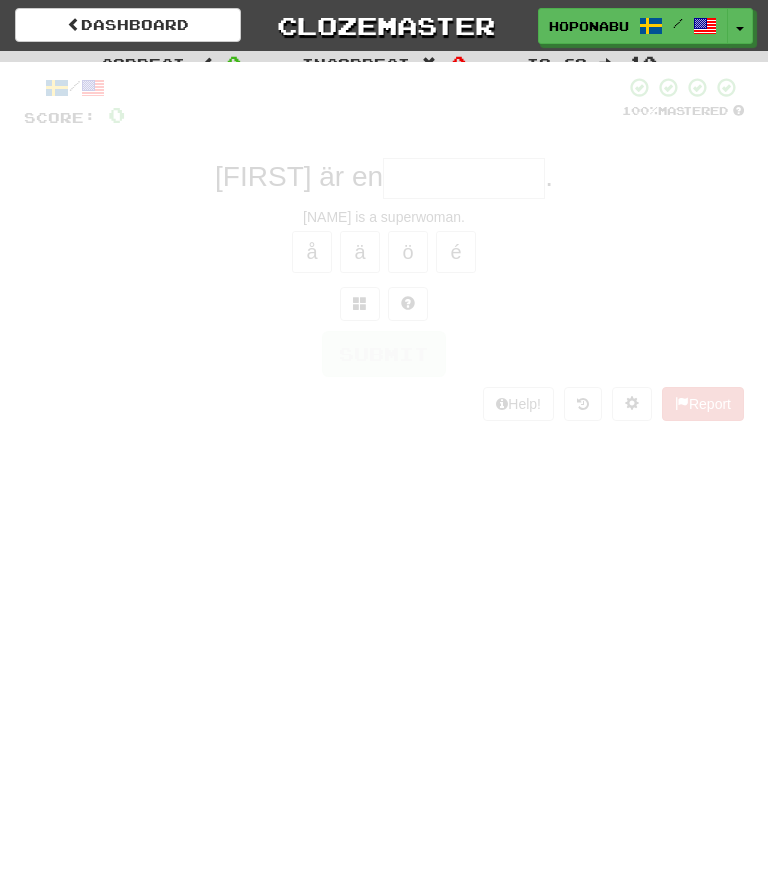 scroll, scrollTop: 0, scrollLeft: 0, axis: both 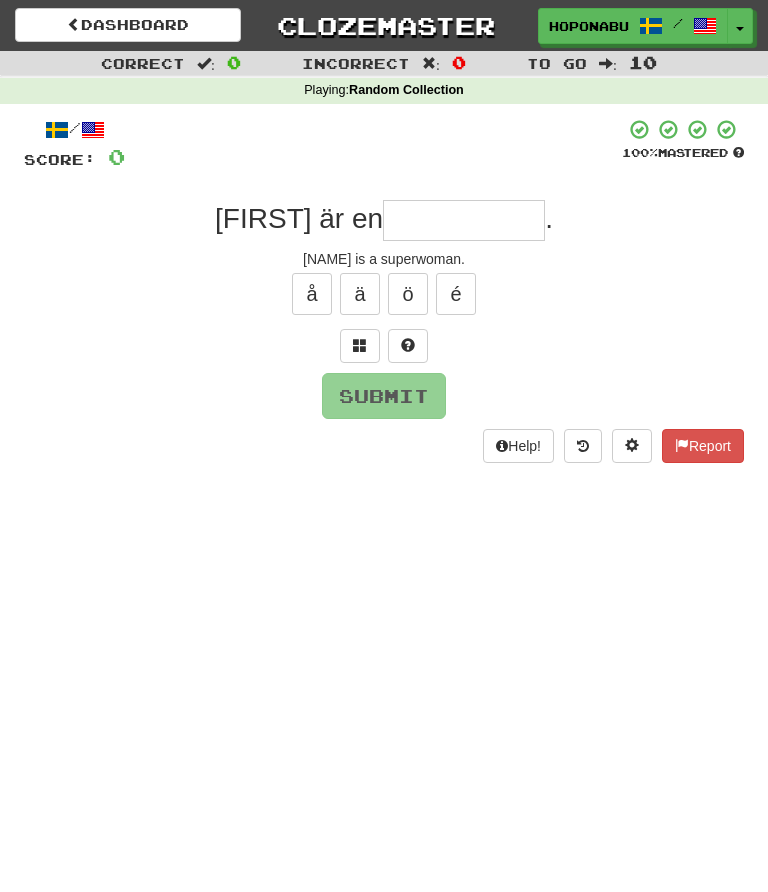 click at bounding box center [464, 220] 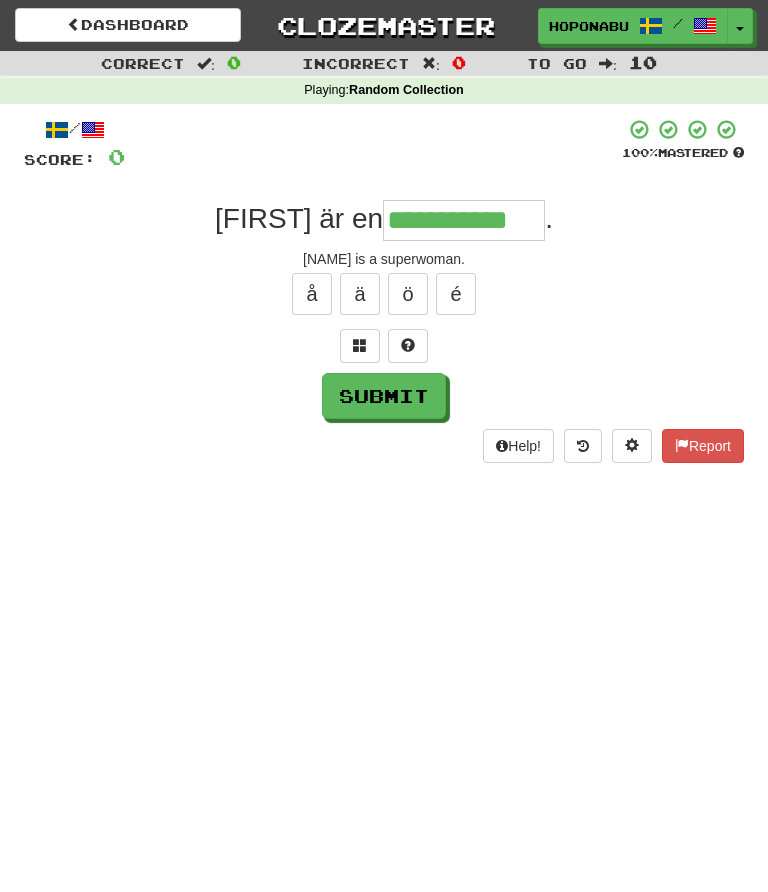 type on "**********" 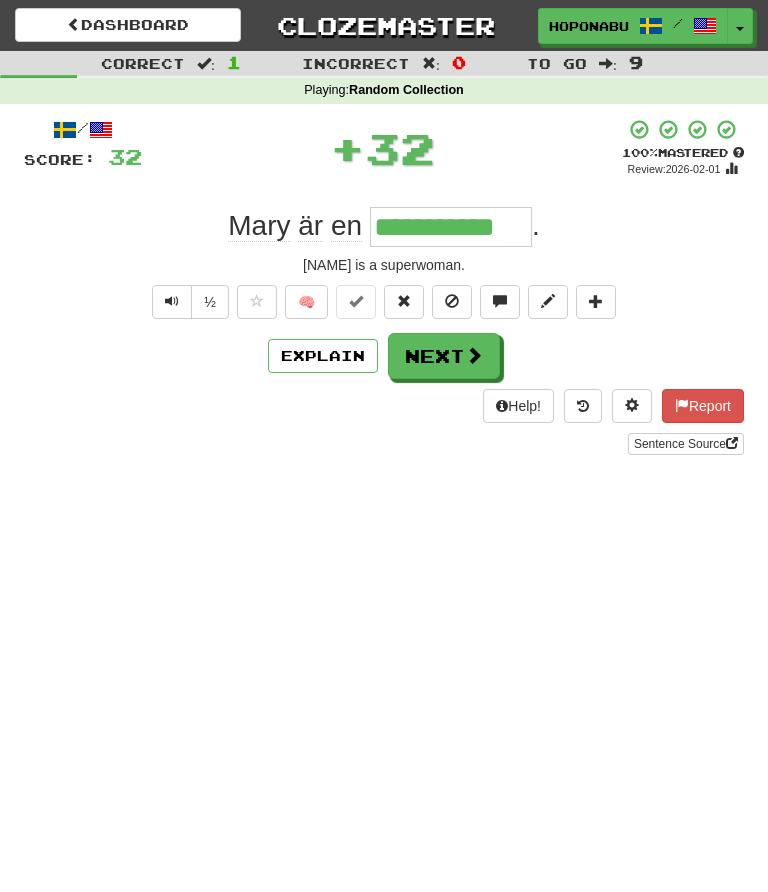 click at bounding box center (474, 355) 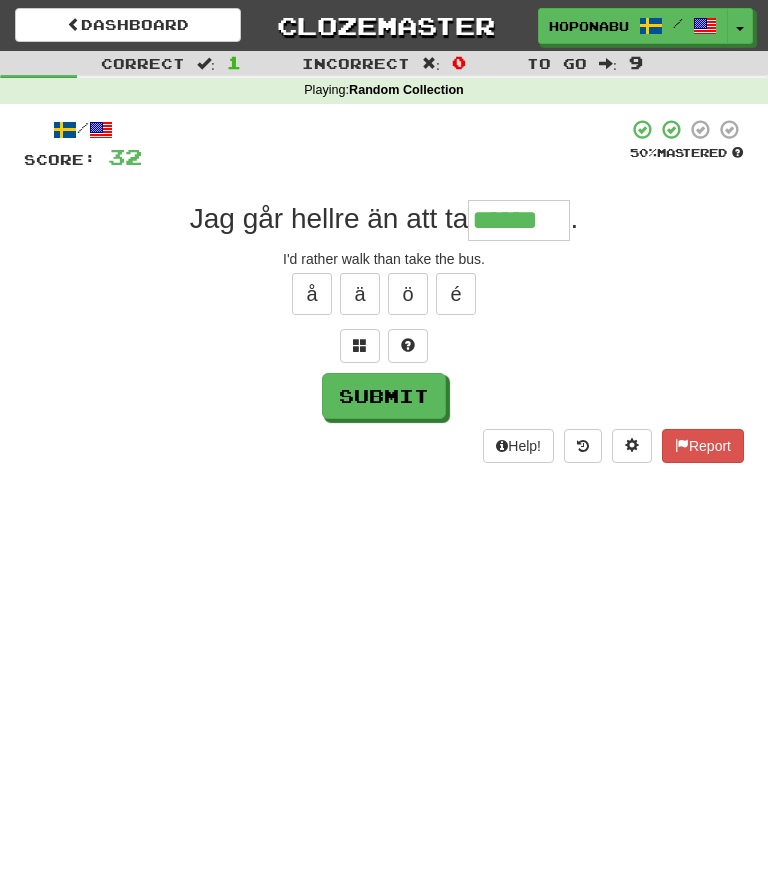 type on "******" 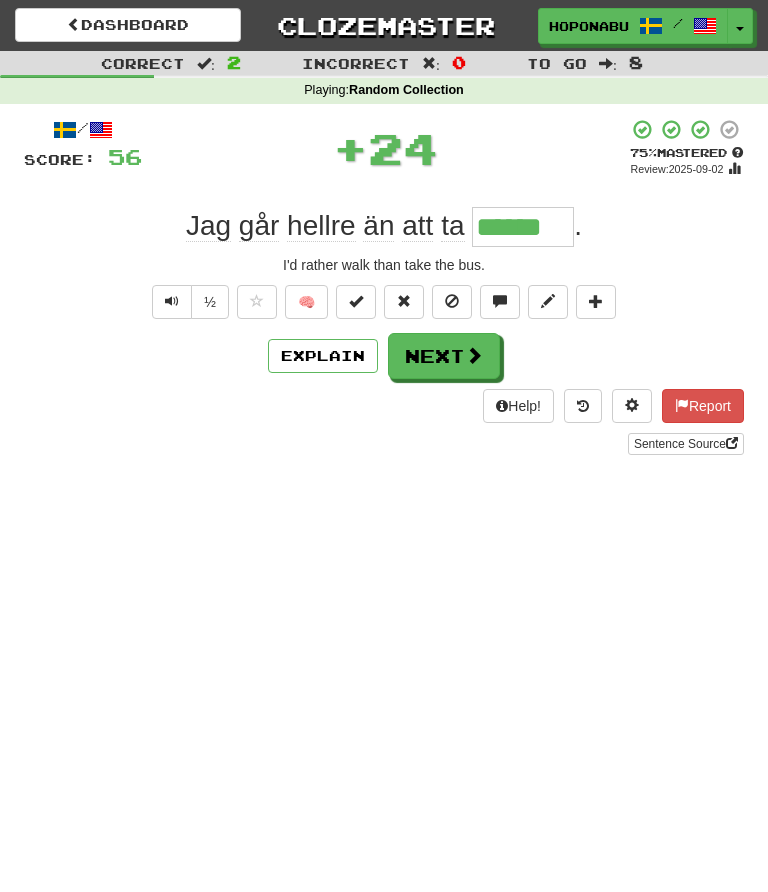 click at bounding box center (474, 355) 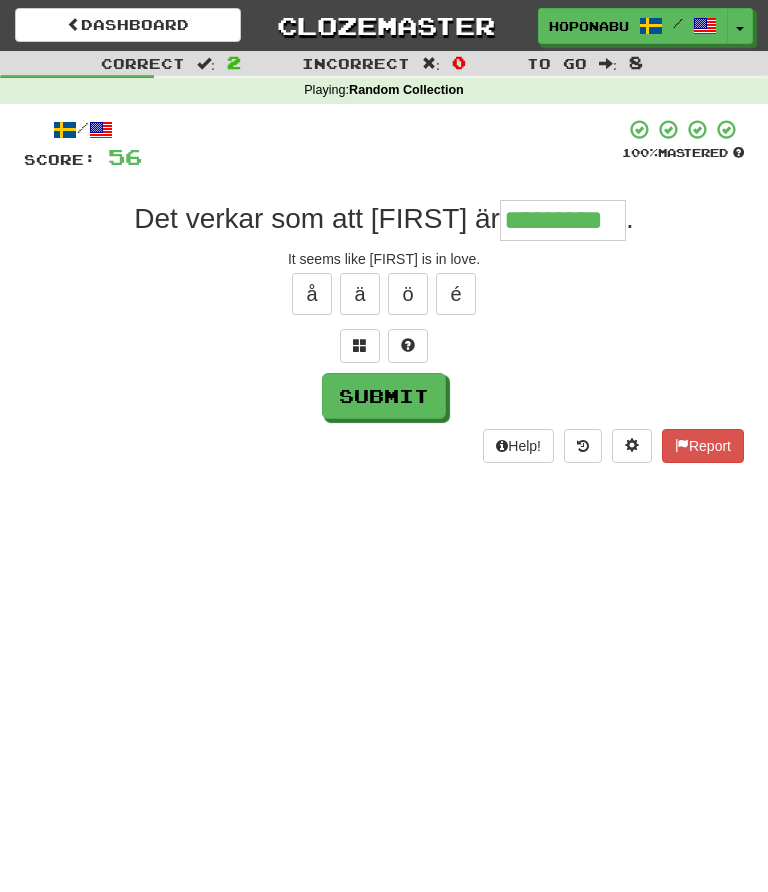 type on "*********" 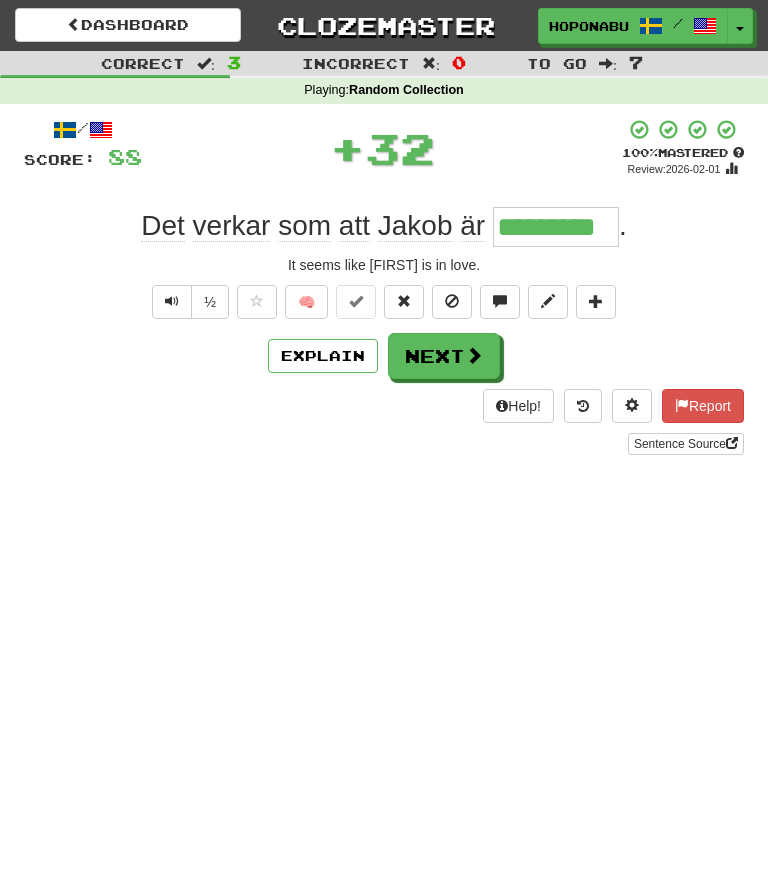 click on "Next" at bounding box center (444, 356) 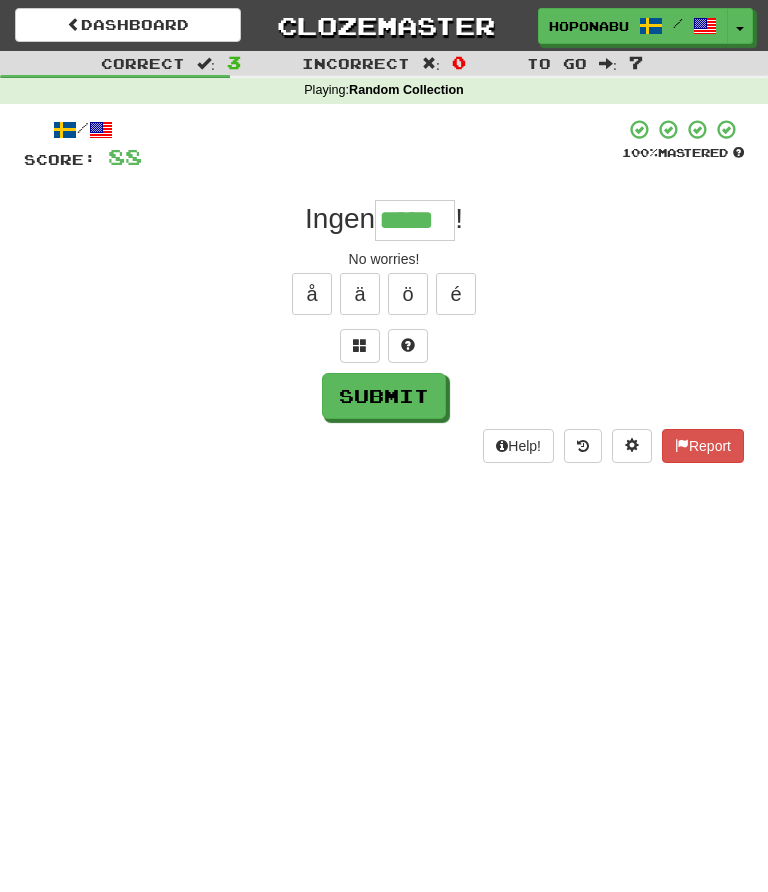 type on "*****" 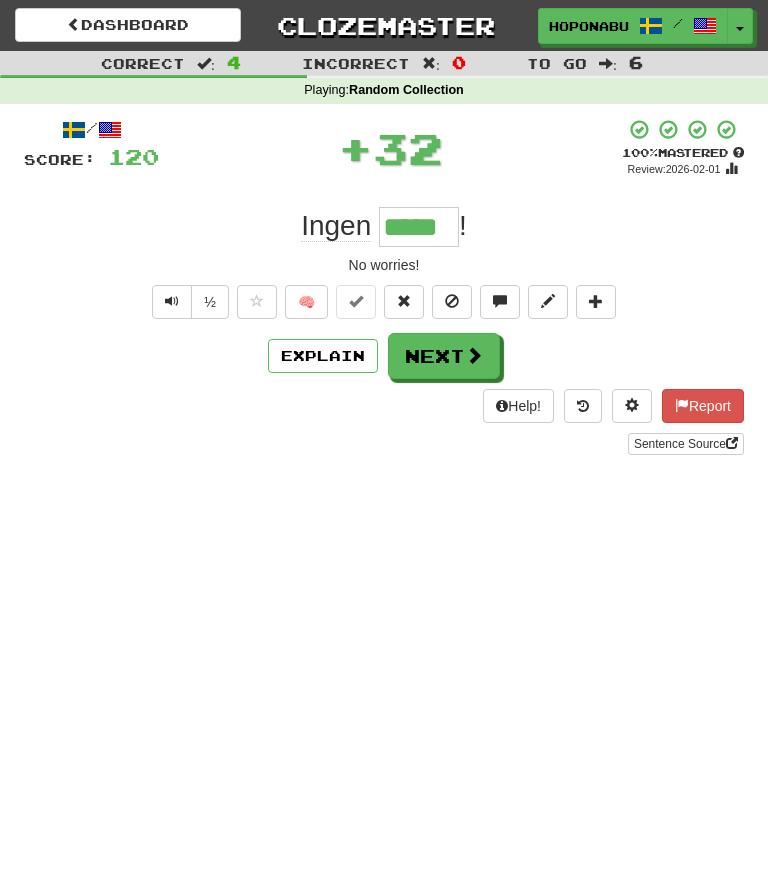 click on "Next" at bounding box center [444, 356] 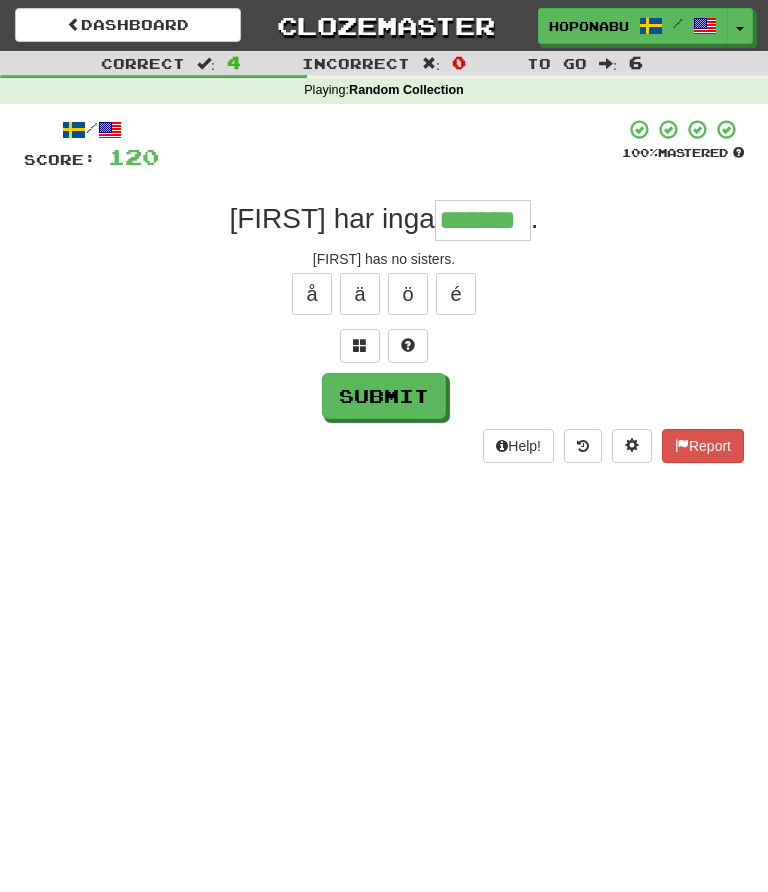 type on "*******" 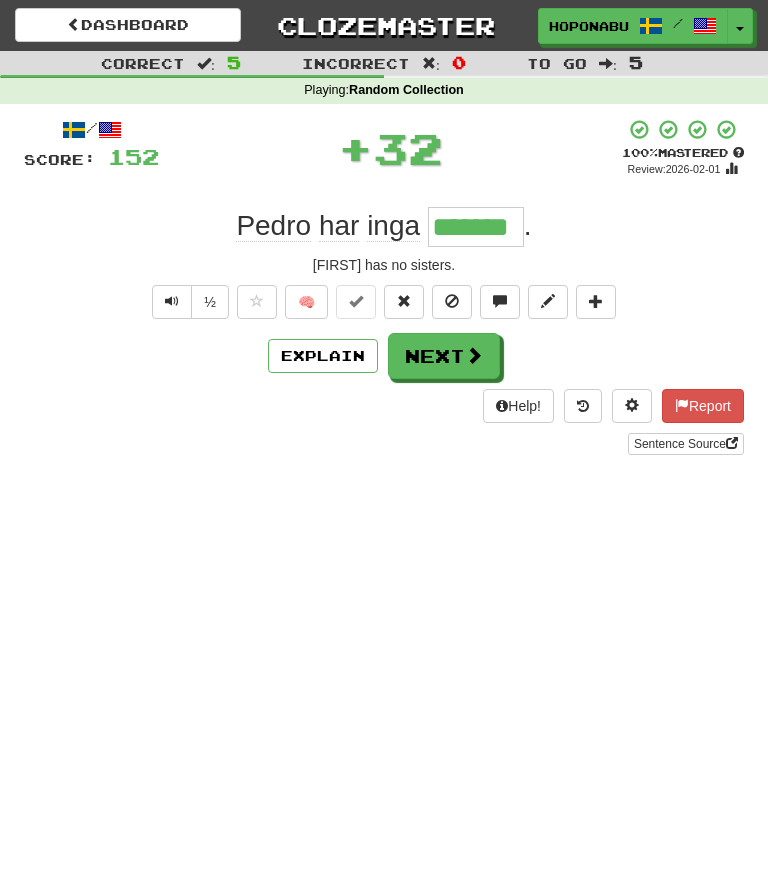 click on "Next" at bounding box center [444, 356] 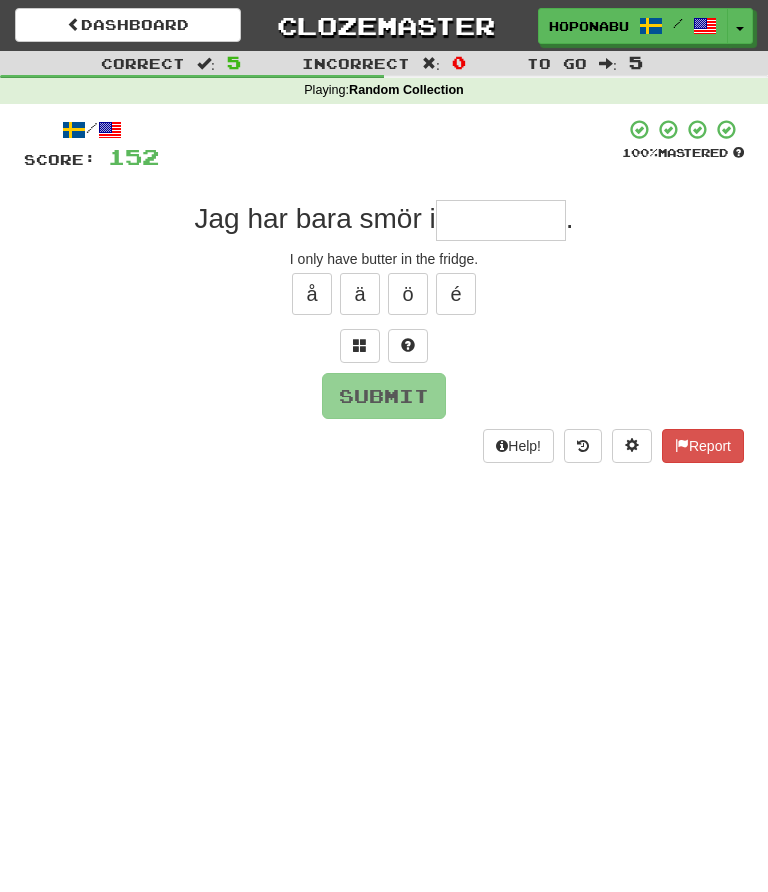 type on "*" 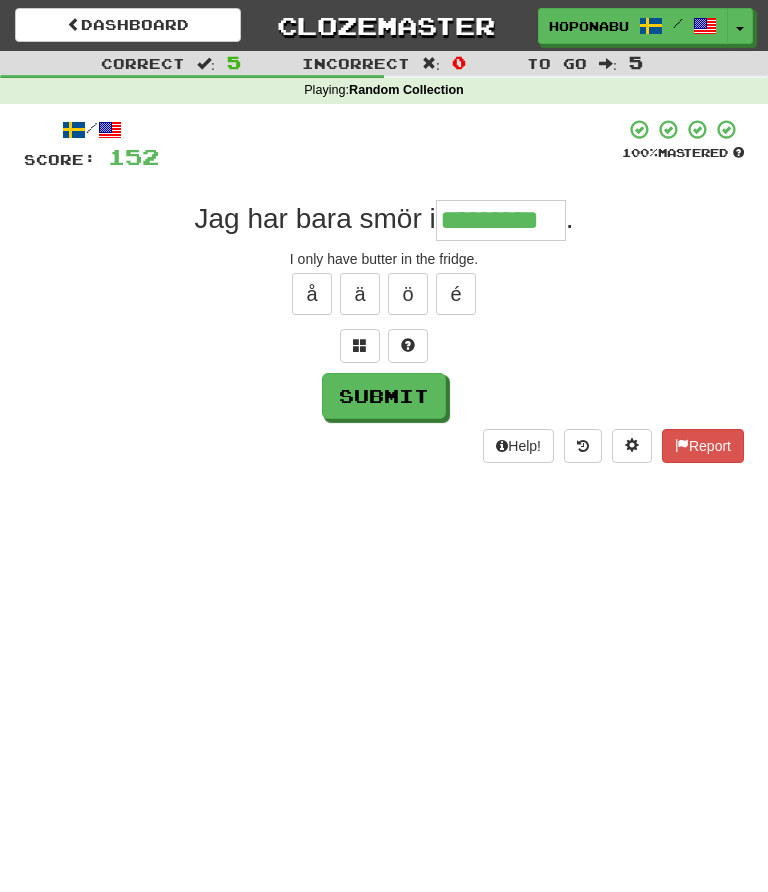 type on "*********" 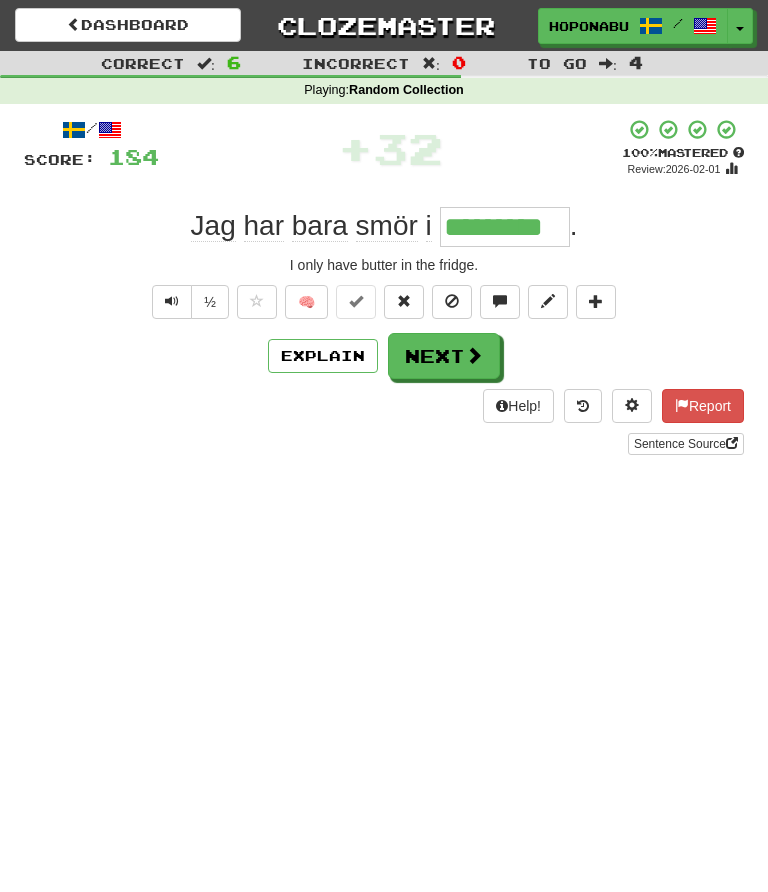 click on "Next" at bounding box center [444, 356] 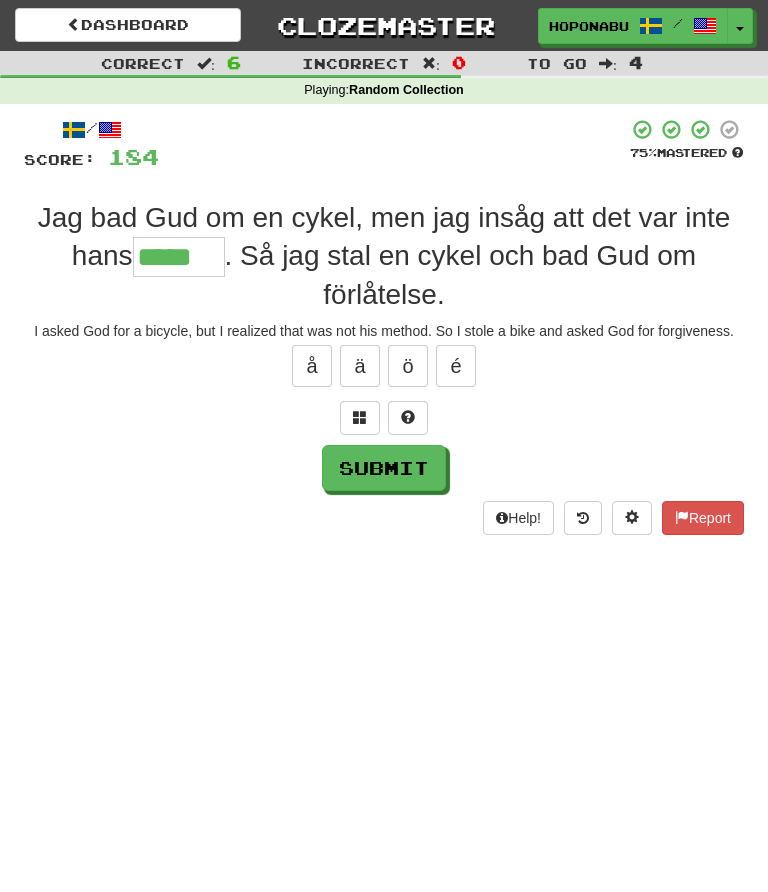type on "*****" 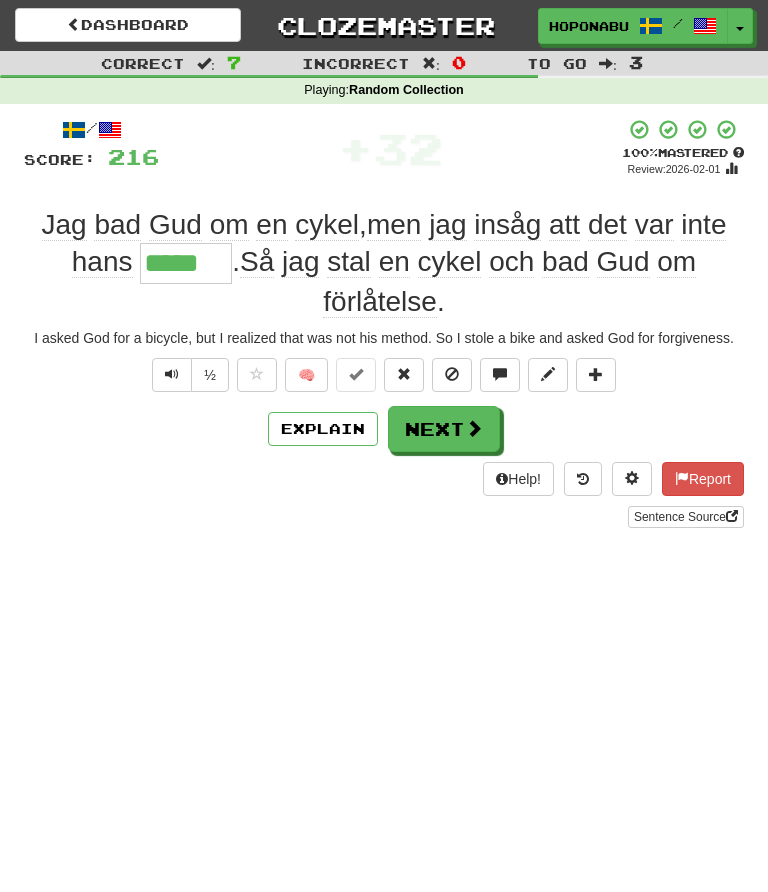 click on "Help!" at bounding box center [518, 479] 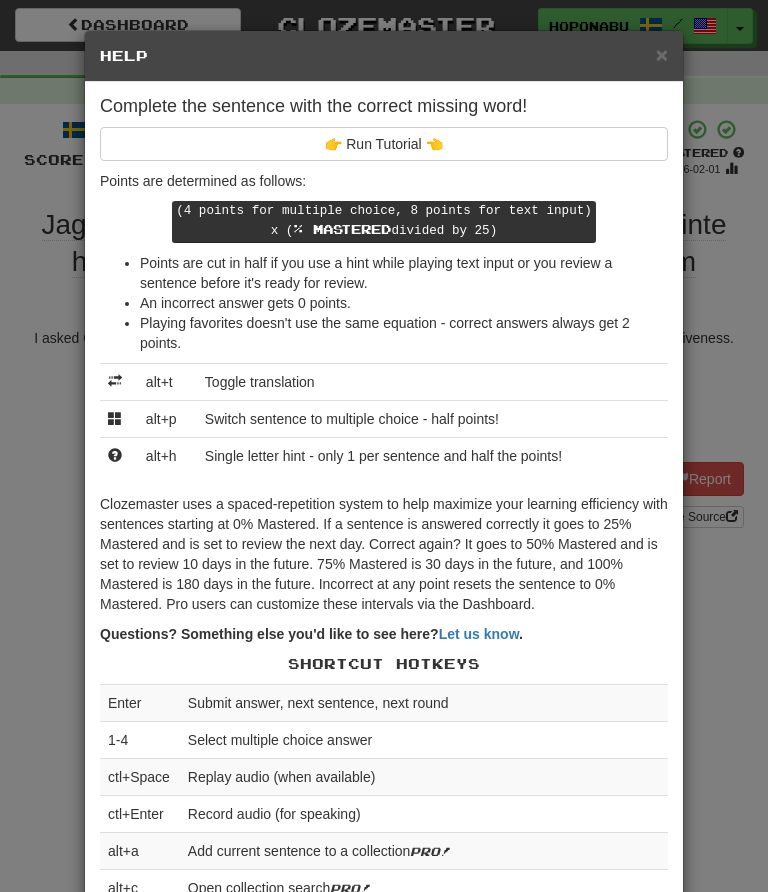 click on "×" at bounding box center [662, 54] 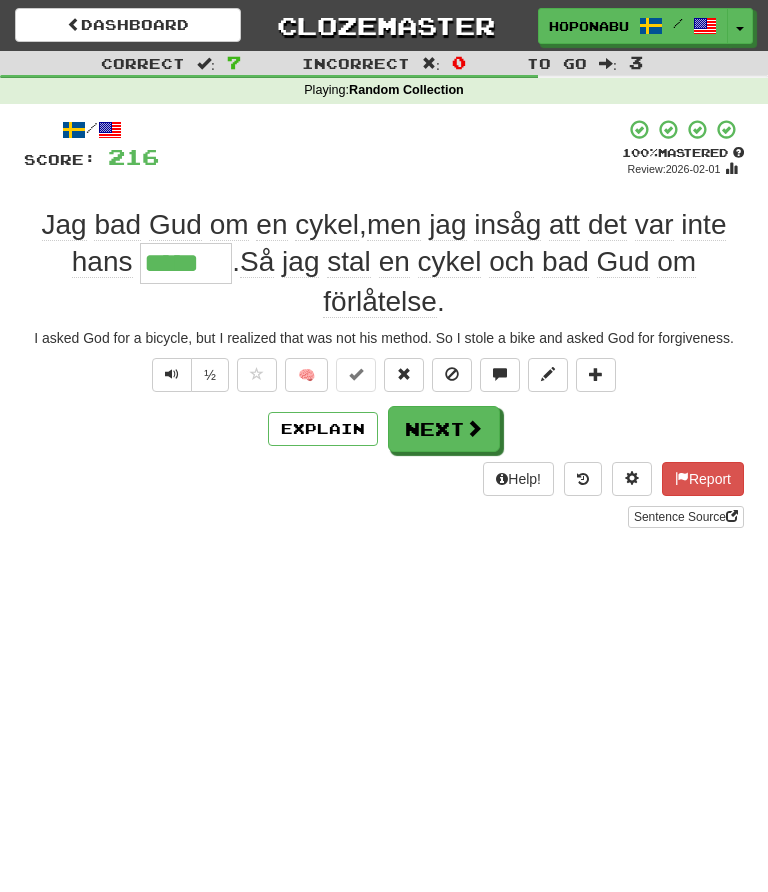 click on "Next" at bounding box center [444, 429] 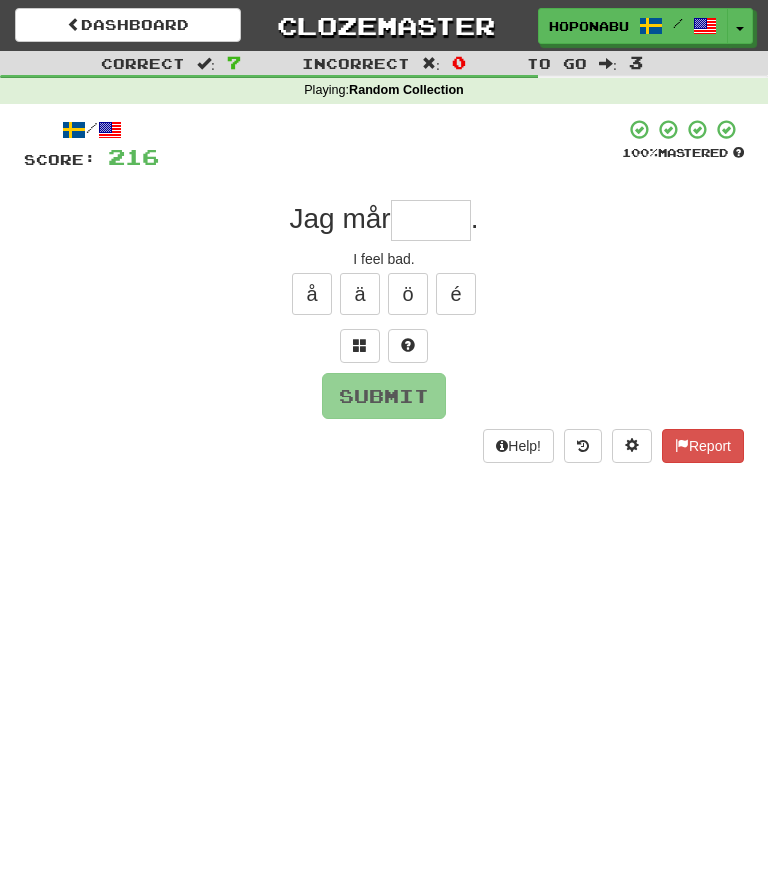 type on "*" 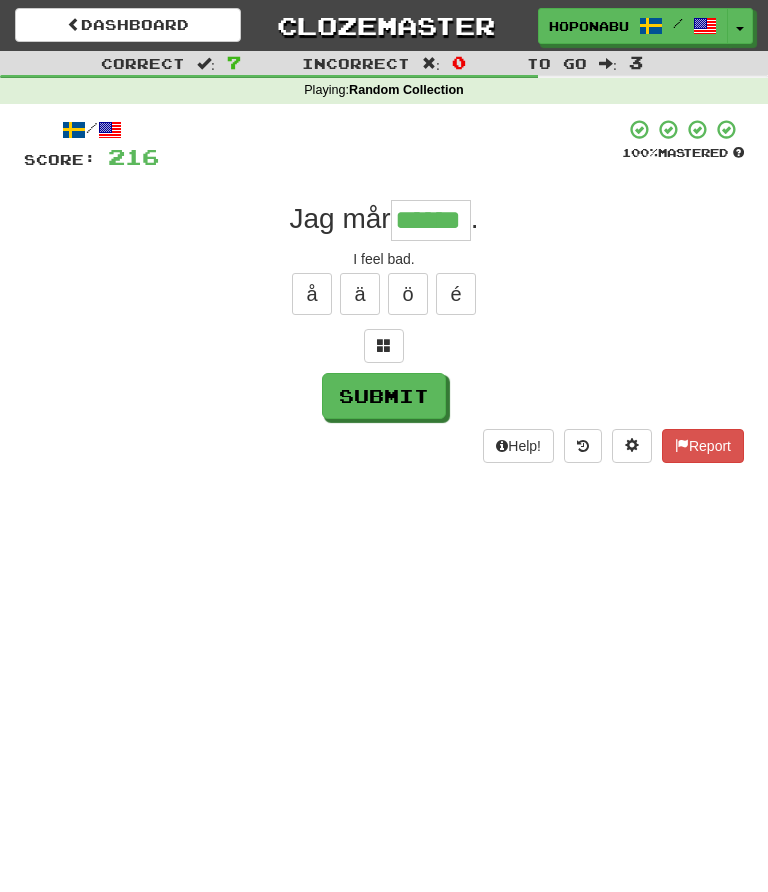 type on "******" 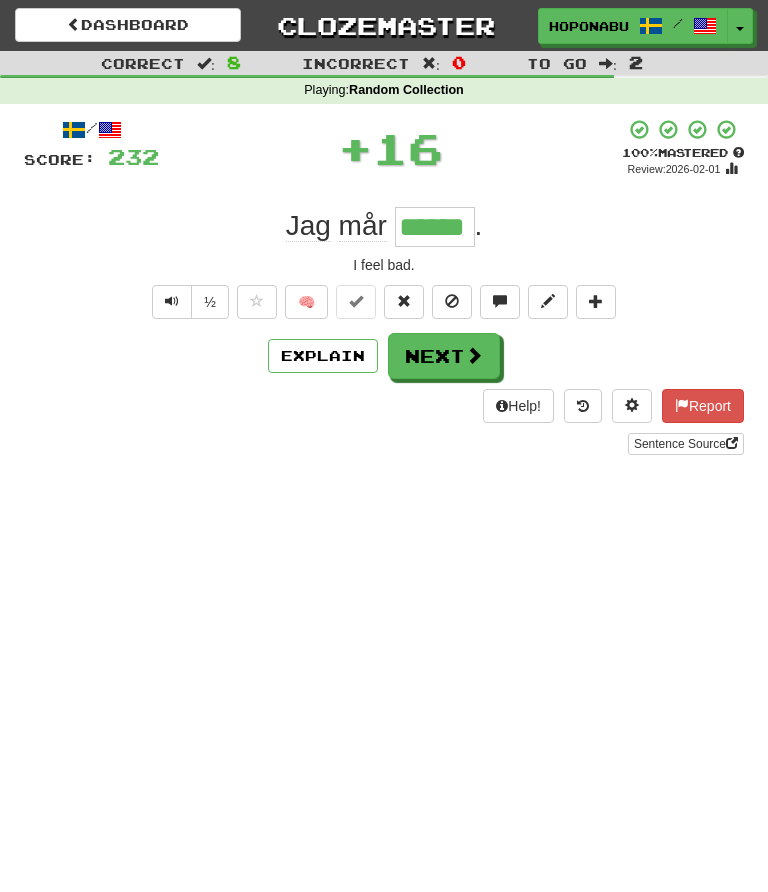 click on "Next" at bounding box center [444, 356] 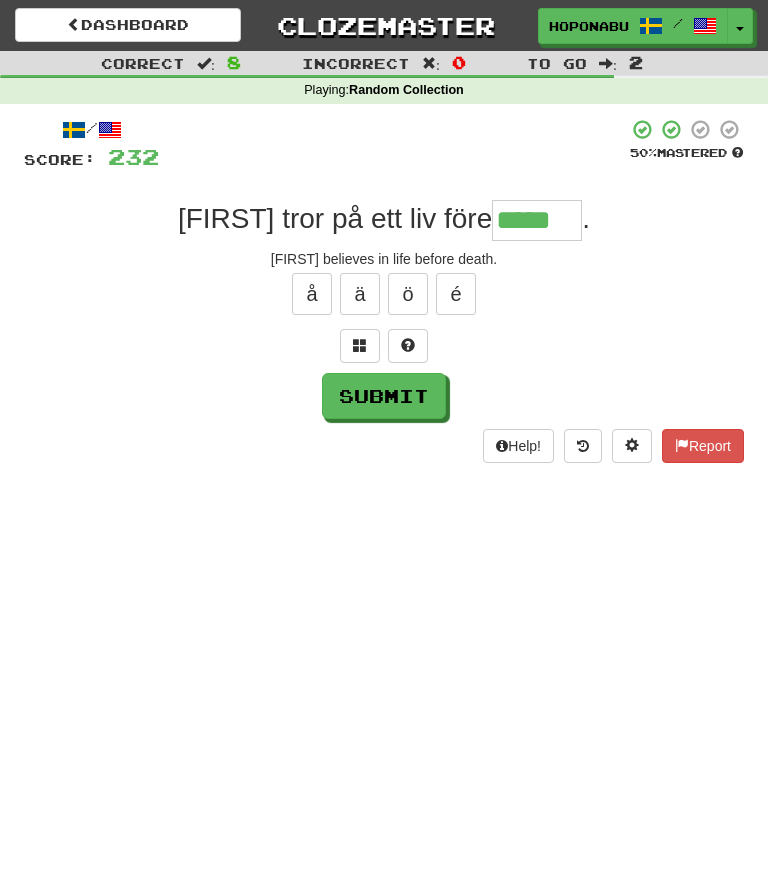 type on "*****" 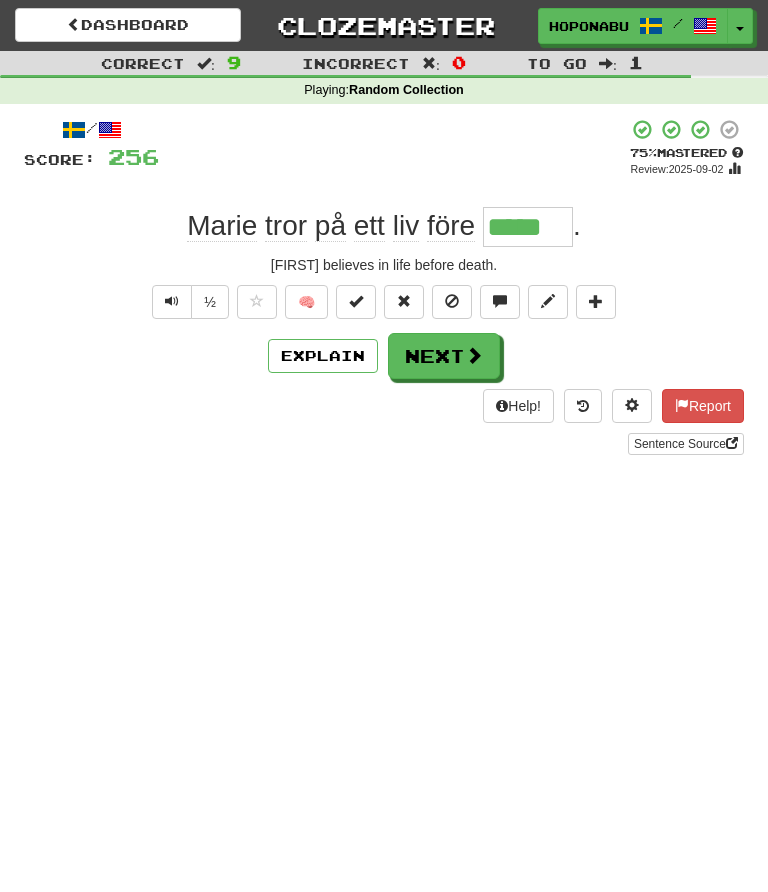 click at bounding box center [474, 355] 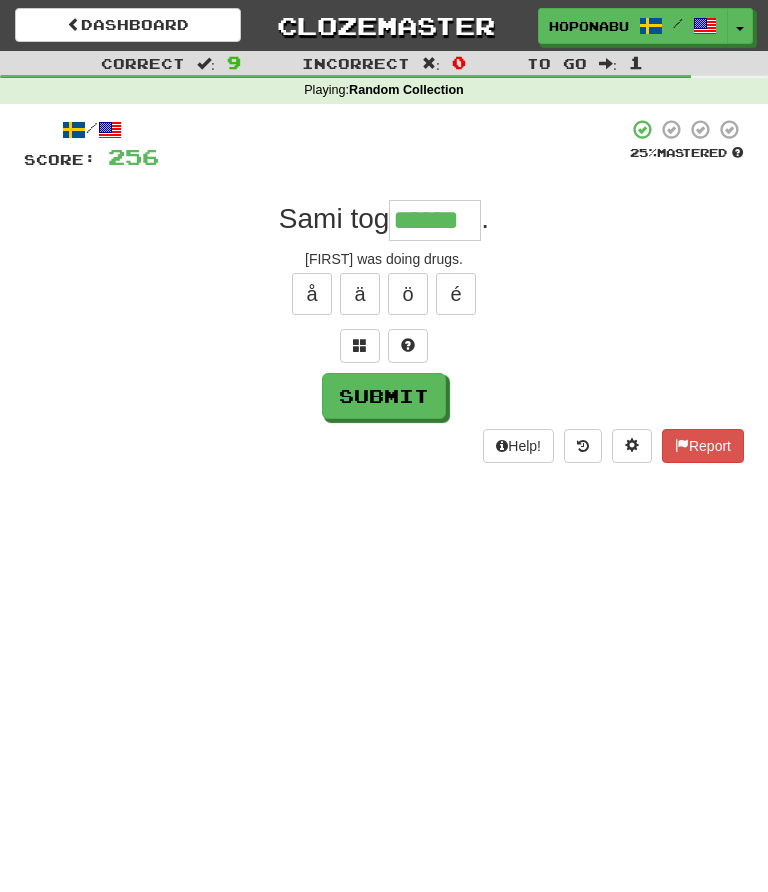 type on "******" 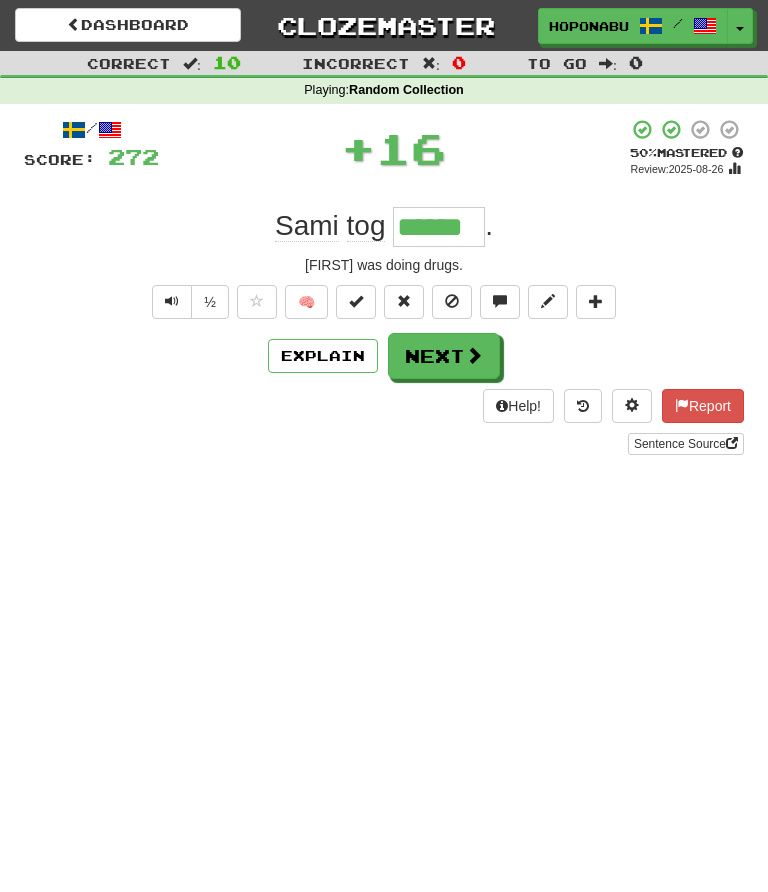 click on "Next" at bounding box center (444, 356) 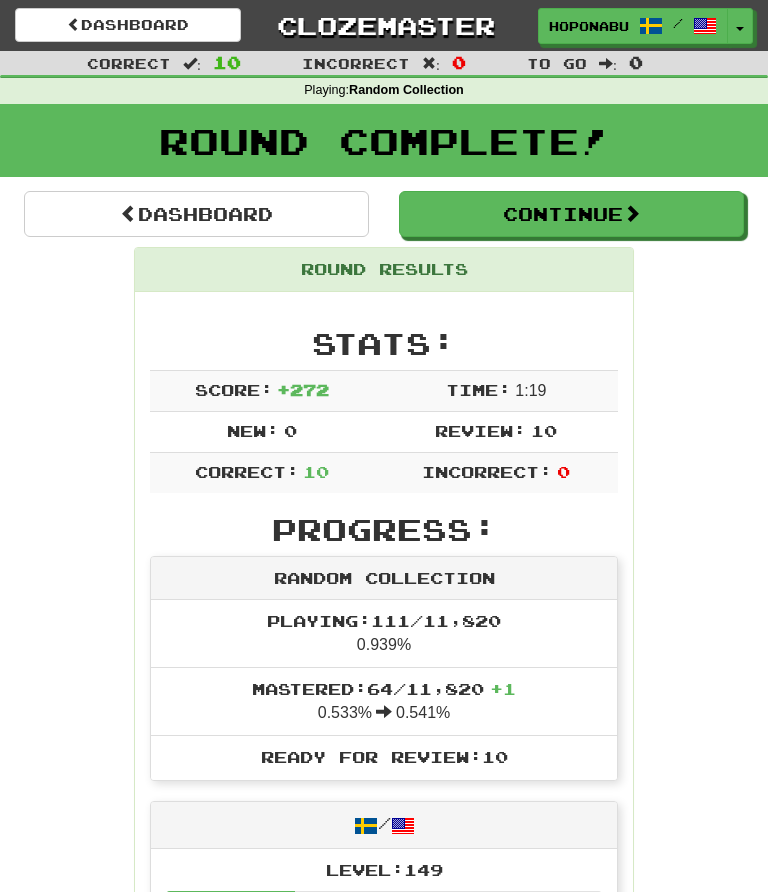 click on "Dashboard" at bounding box center (196, 214) 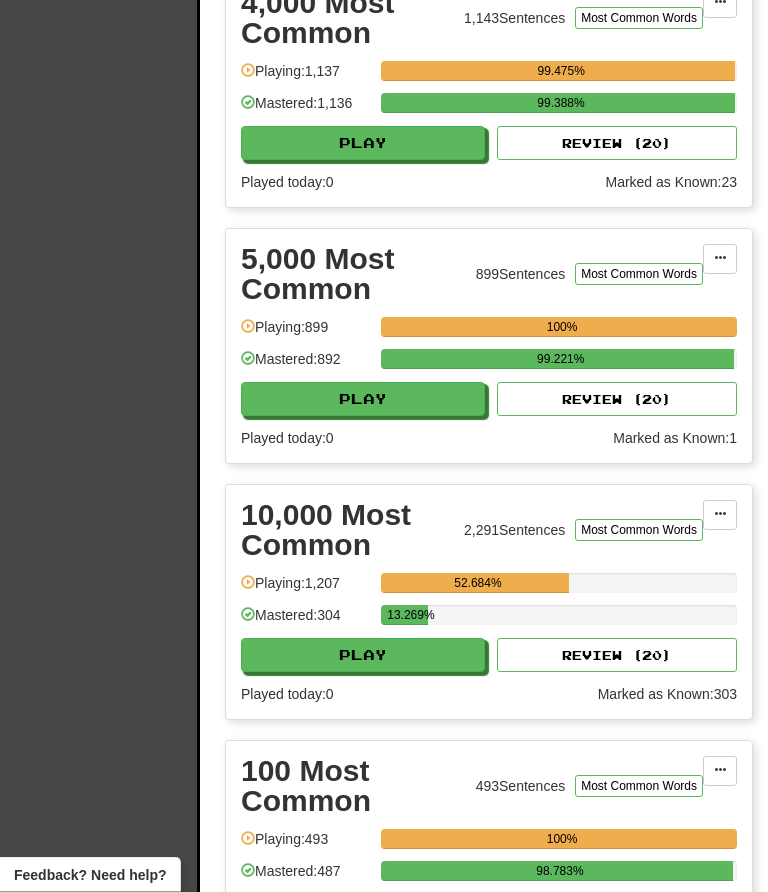 scroll, scrollTop: 1412, scrollLeft: 0, axis: vertical 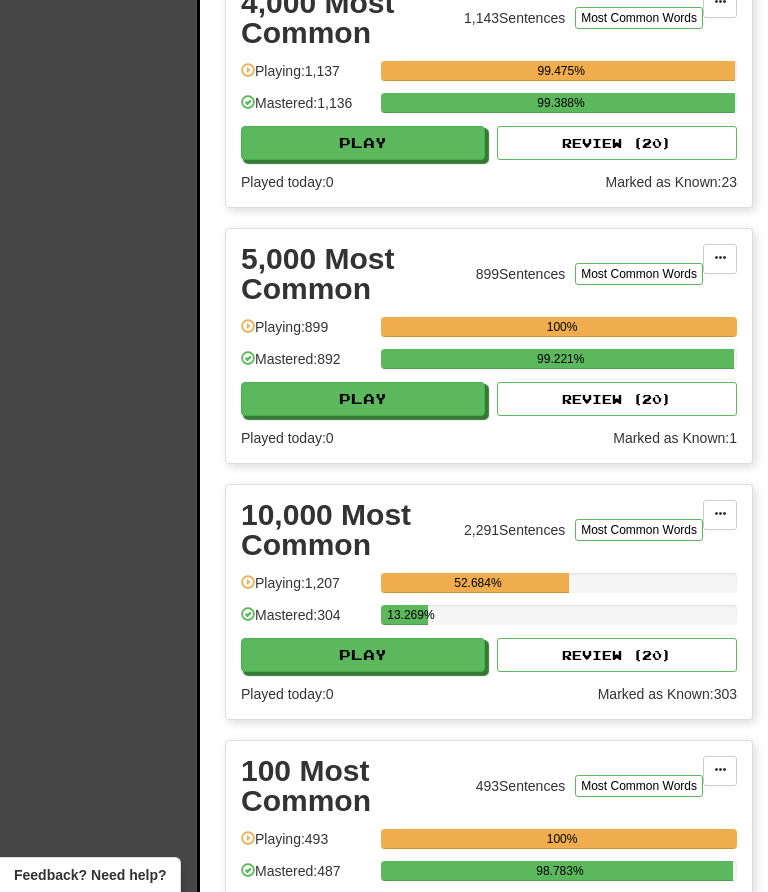 click on "Play" at bounding box center [363, 655] 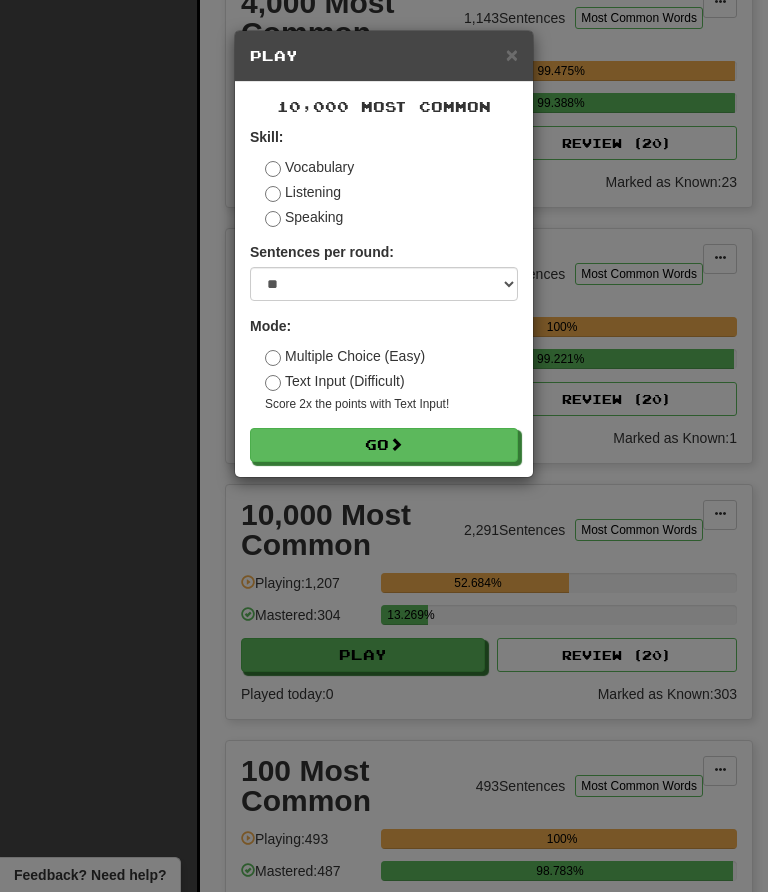 click on "Go" at bounding box center (384, 445) 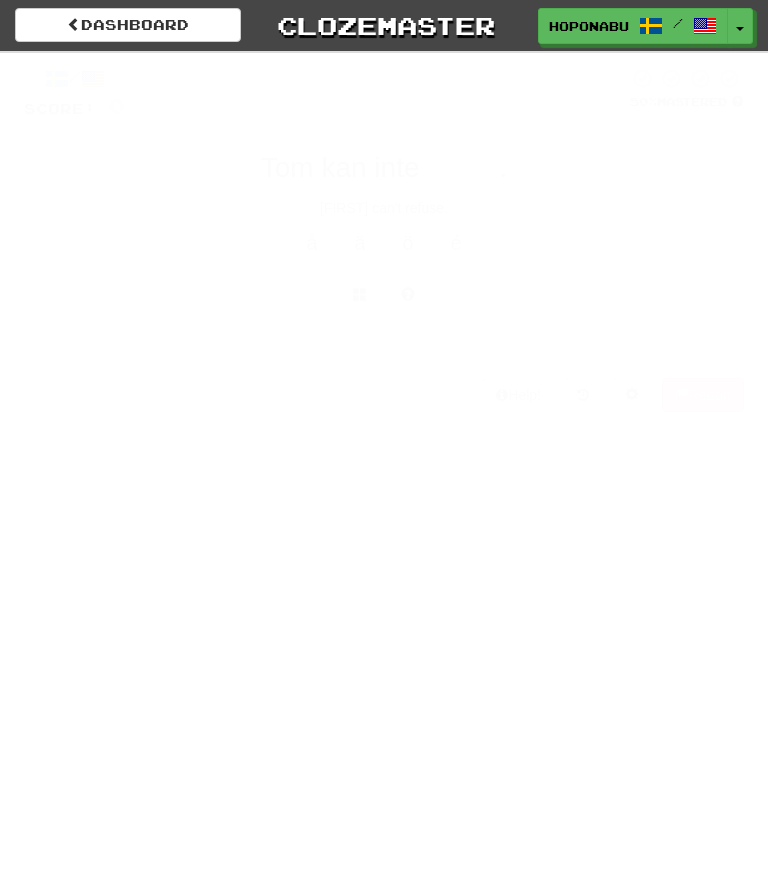 scroll, scrollTop: 0, scrollLeft: 0, axis: both 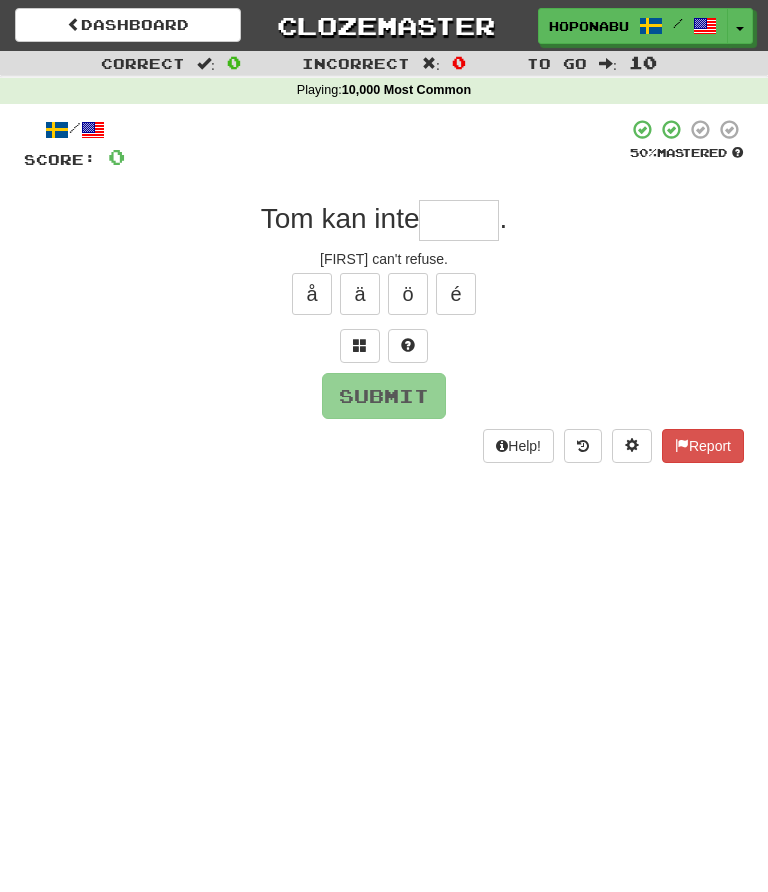 click at bounding box center (459, 220) 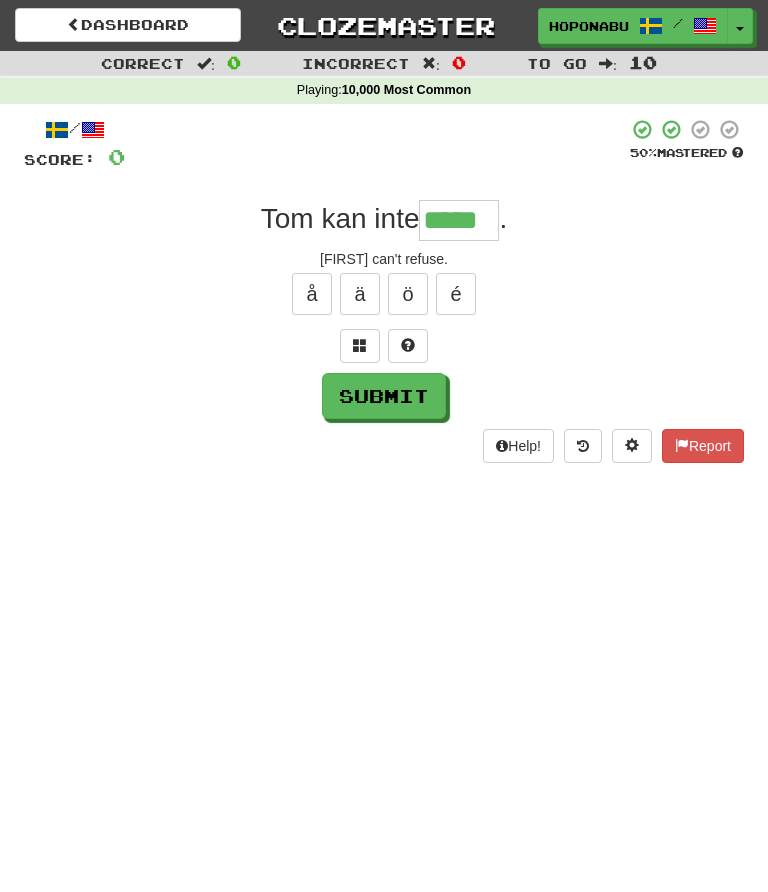 type on "*****" 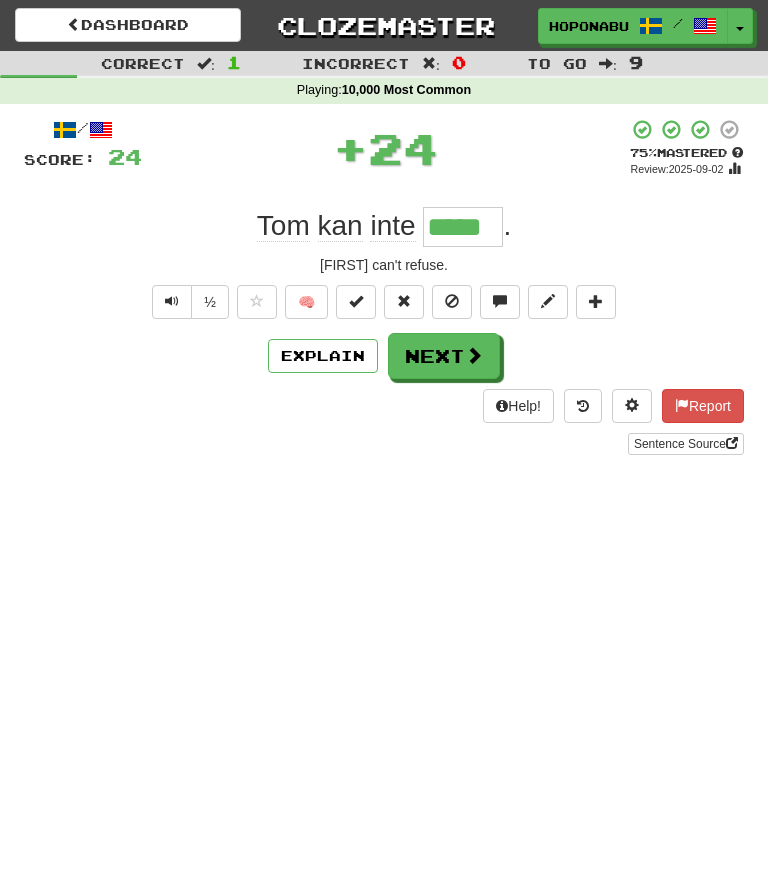 click on "Next" at bounding box center (444, 356) 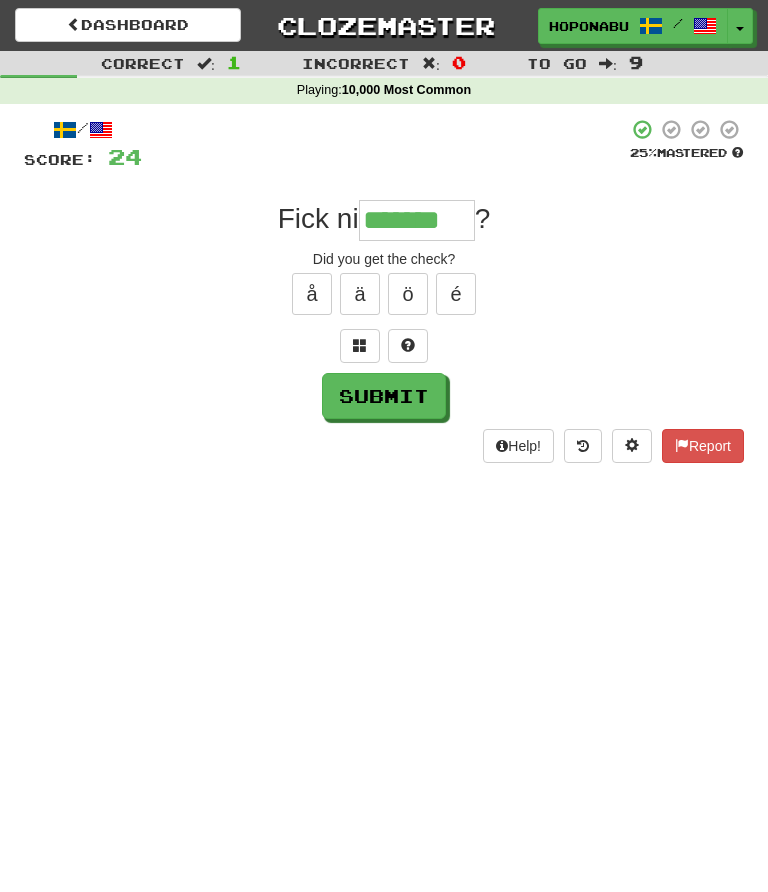 type on "*******" 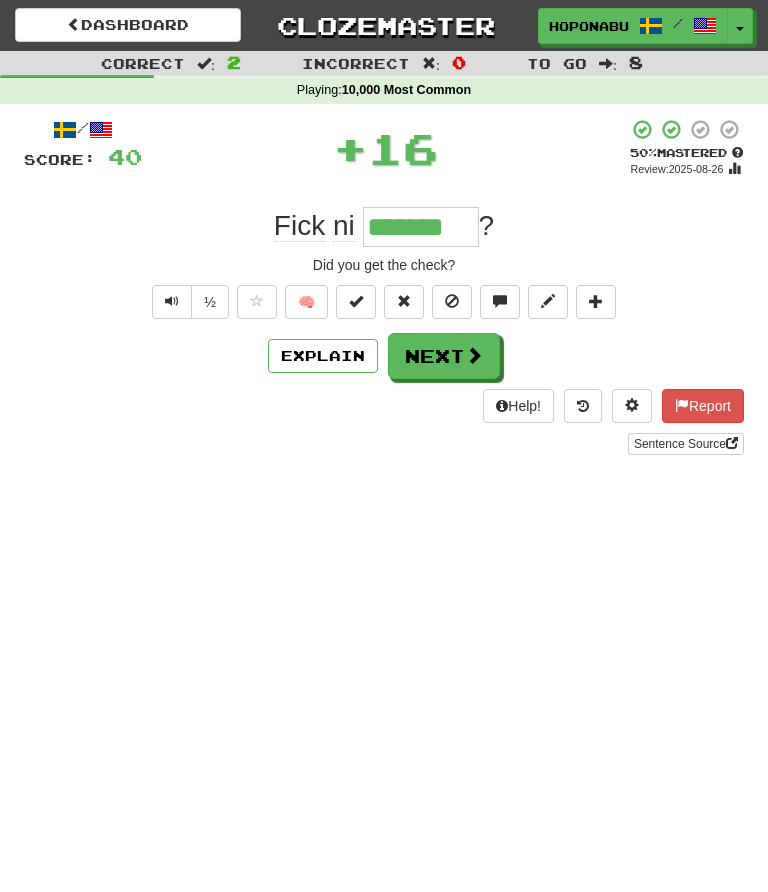 click on "Next" at bounding box center (444, 356) 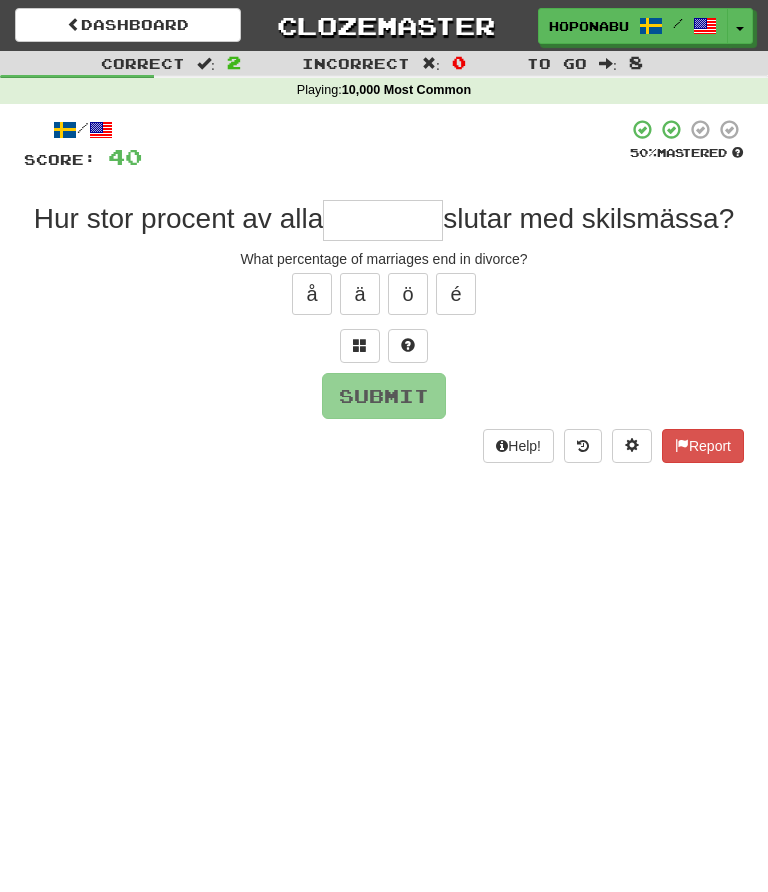 type on "*" 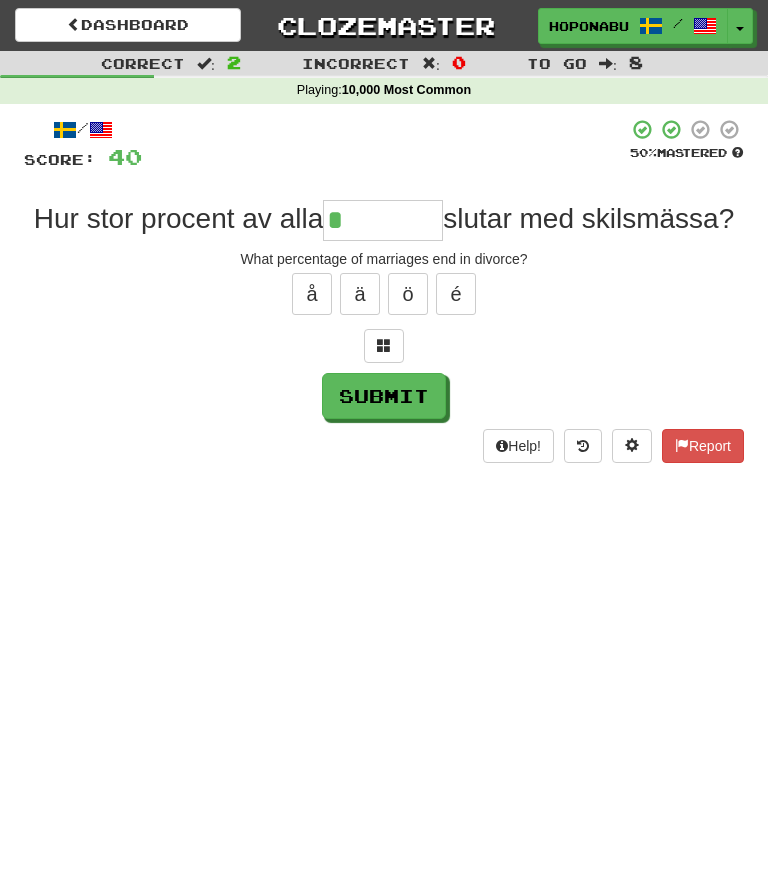 click at bounding box center [384, 346] 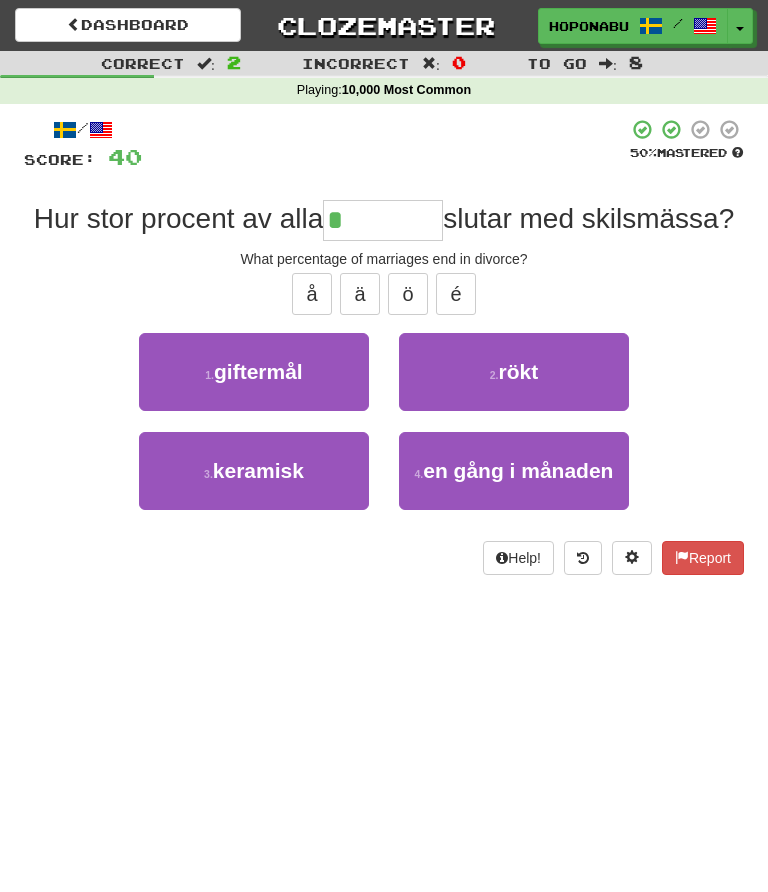 click on "giftermål" at bounding box center [258, 371] 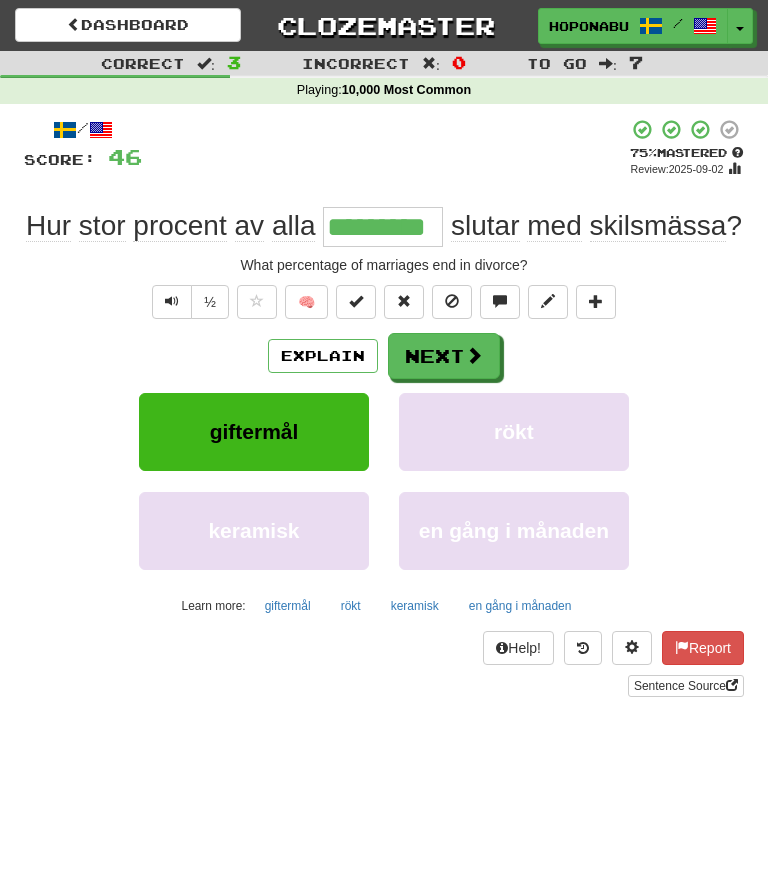 click at bounding box center [474, 355] 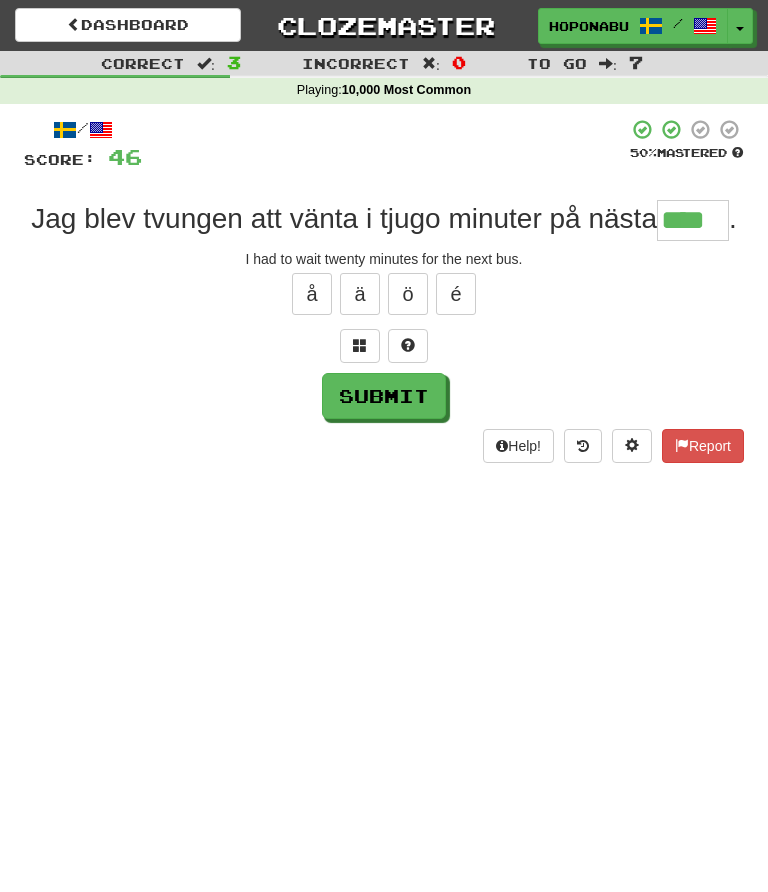 type on "****" 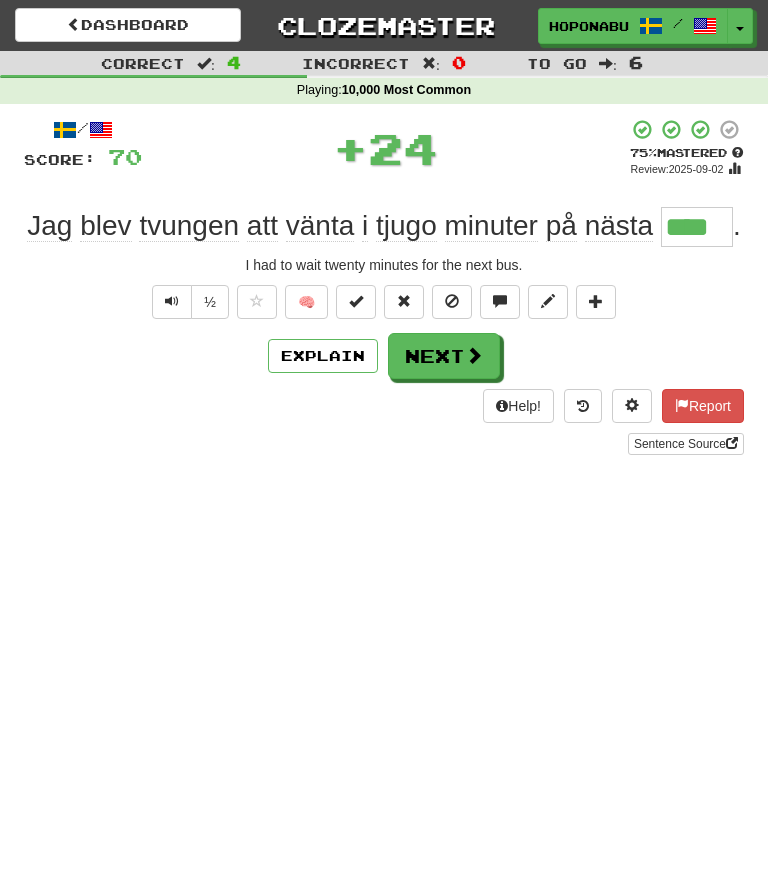 click at bounding box center [474, 355] 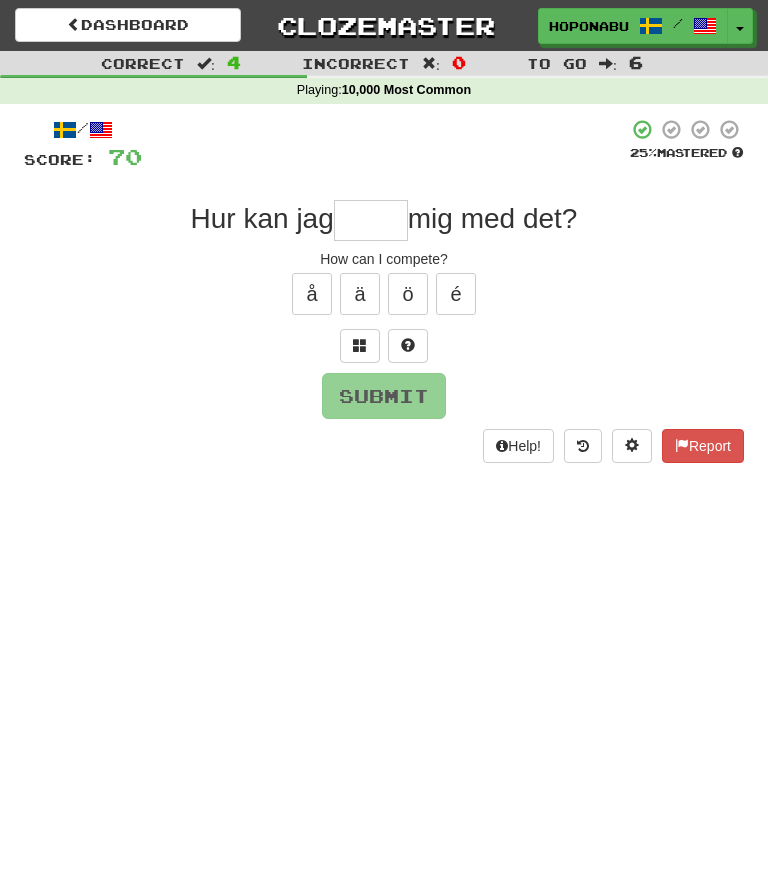 click at bounding box center [408, 346] 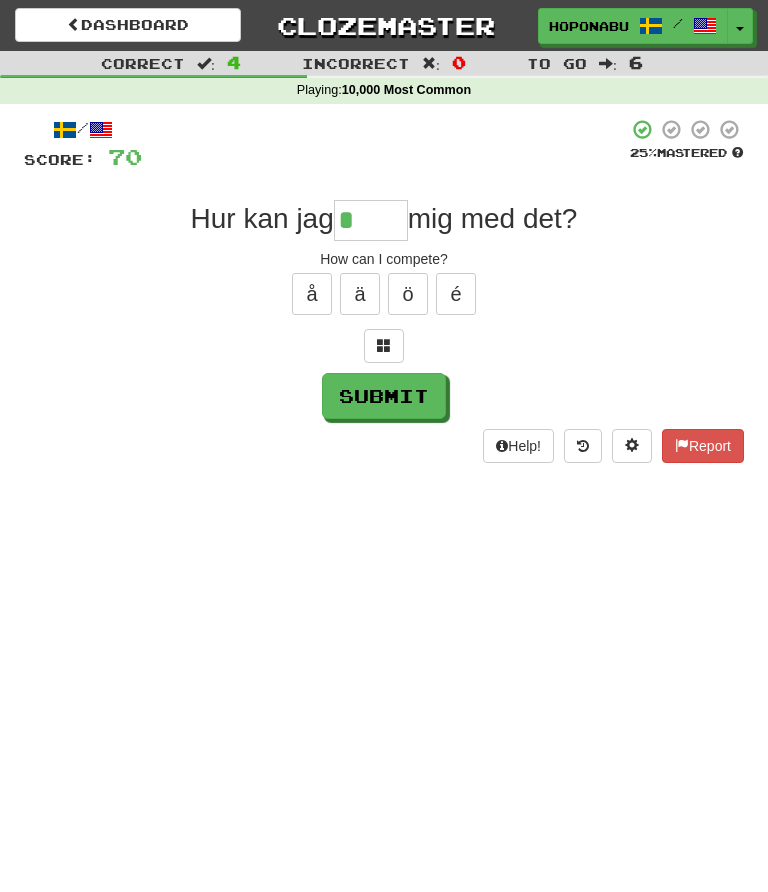 click at bounding box center [384, 346] 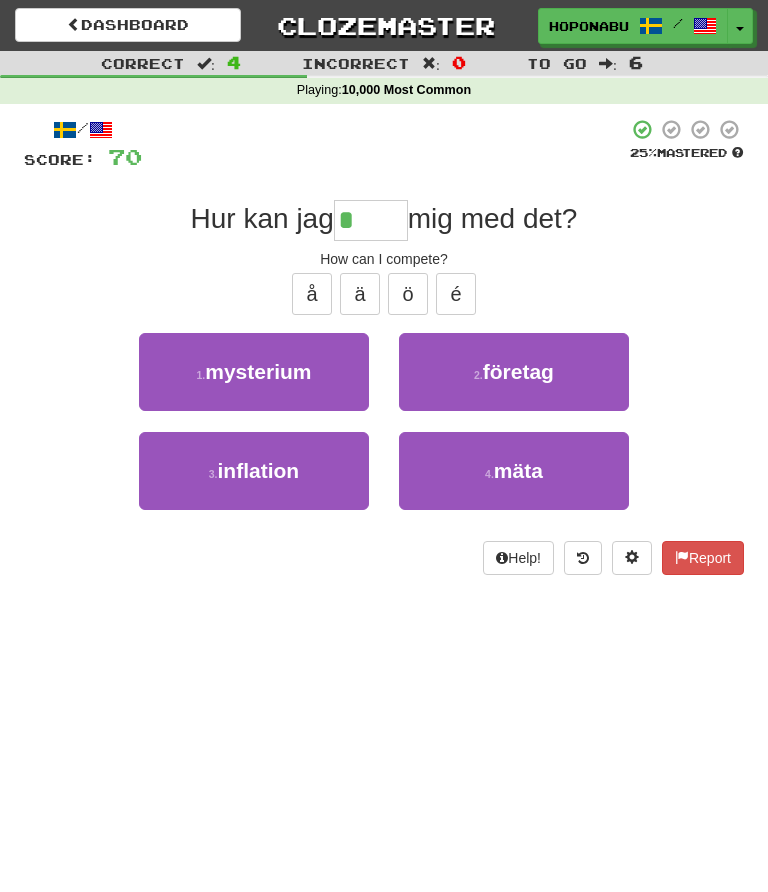 click on "4 .  mäta" at bounding box center (514, 471) 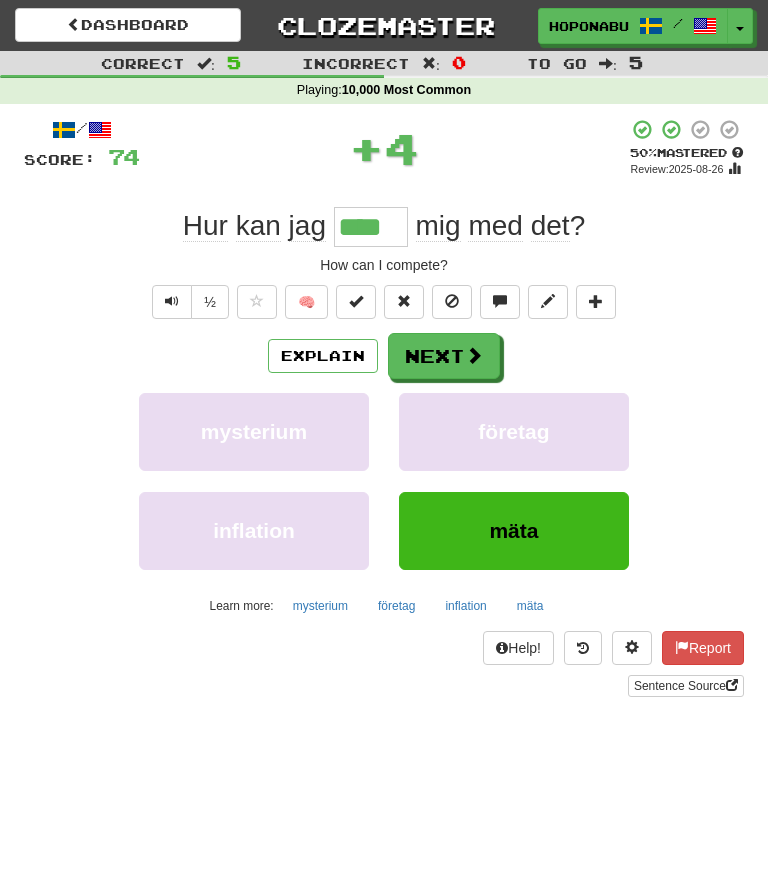 click at bounding box center [474, 355] 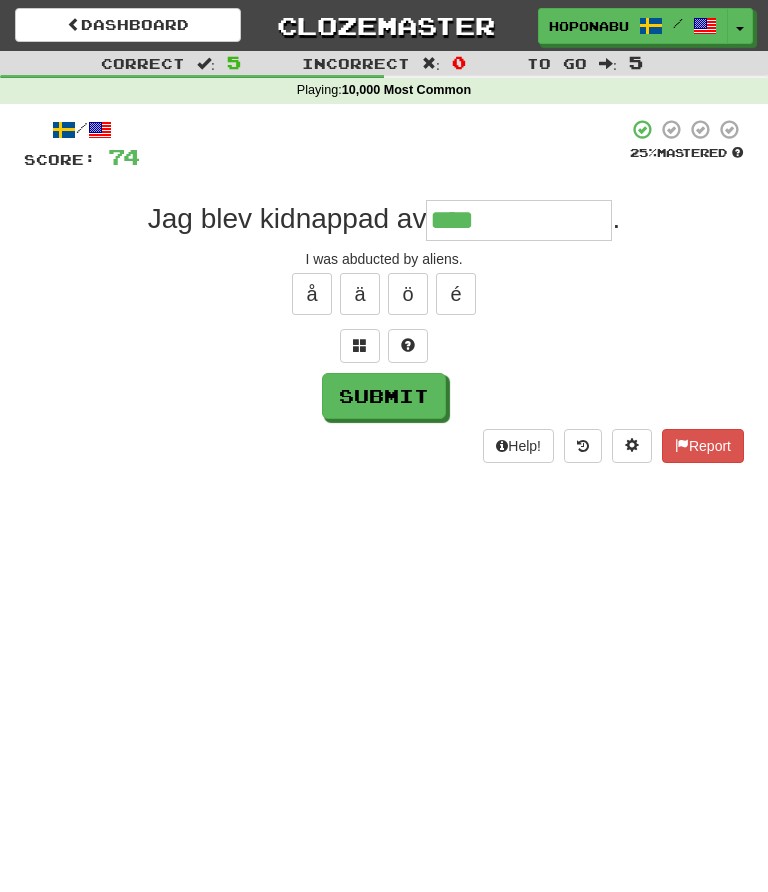 click at bounding box center (360, 345) 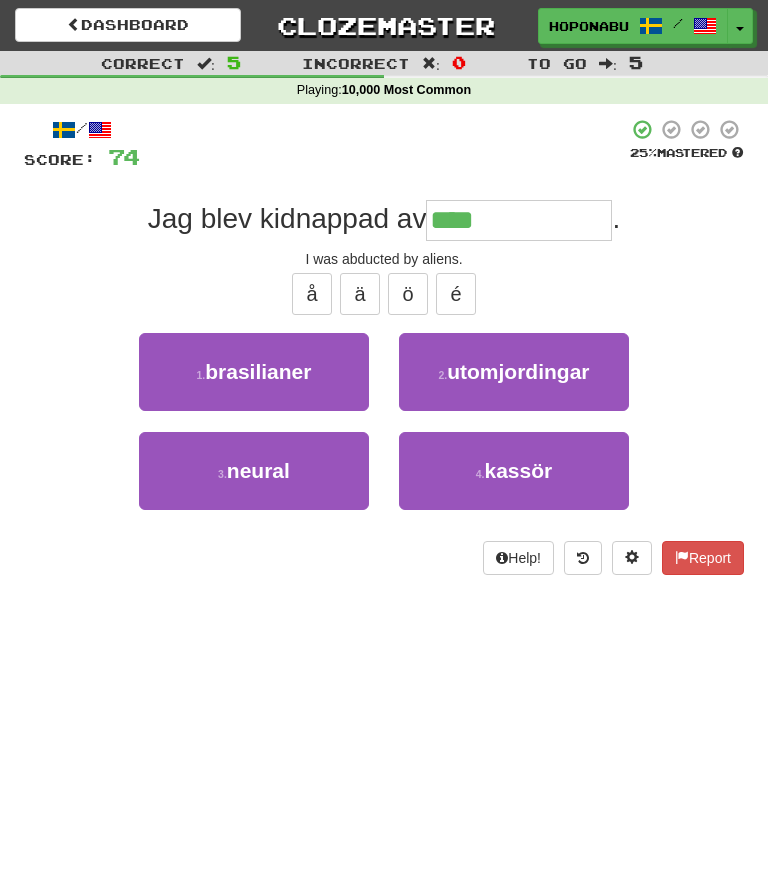 click on "2 .  utomjordingar" at bounding box center (514, 372) 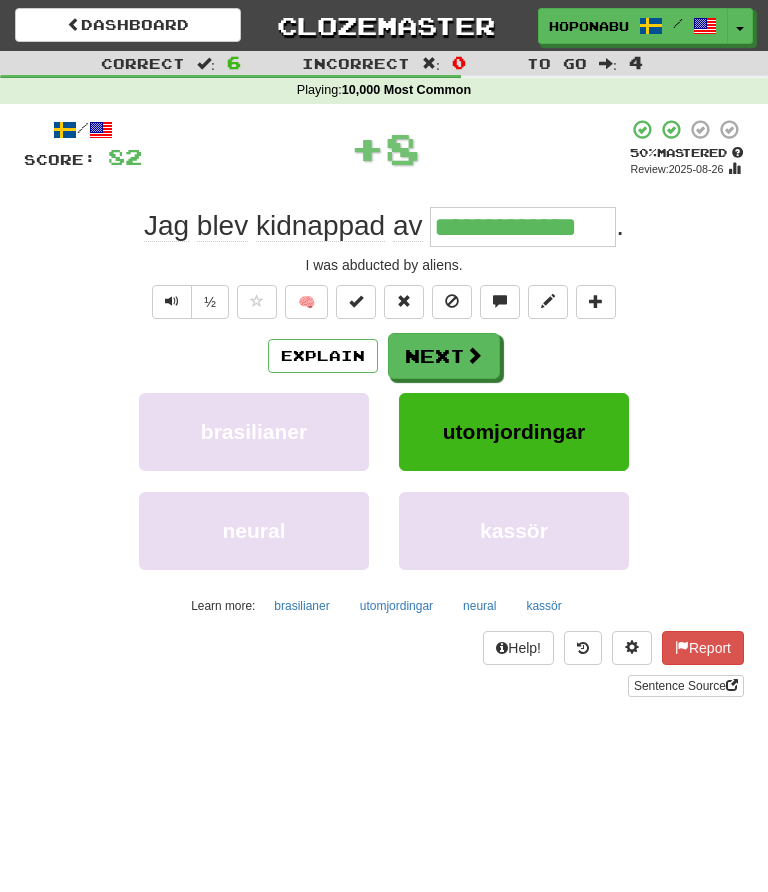 click at bounding box center (474, 355) 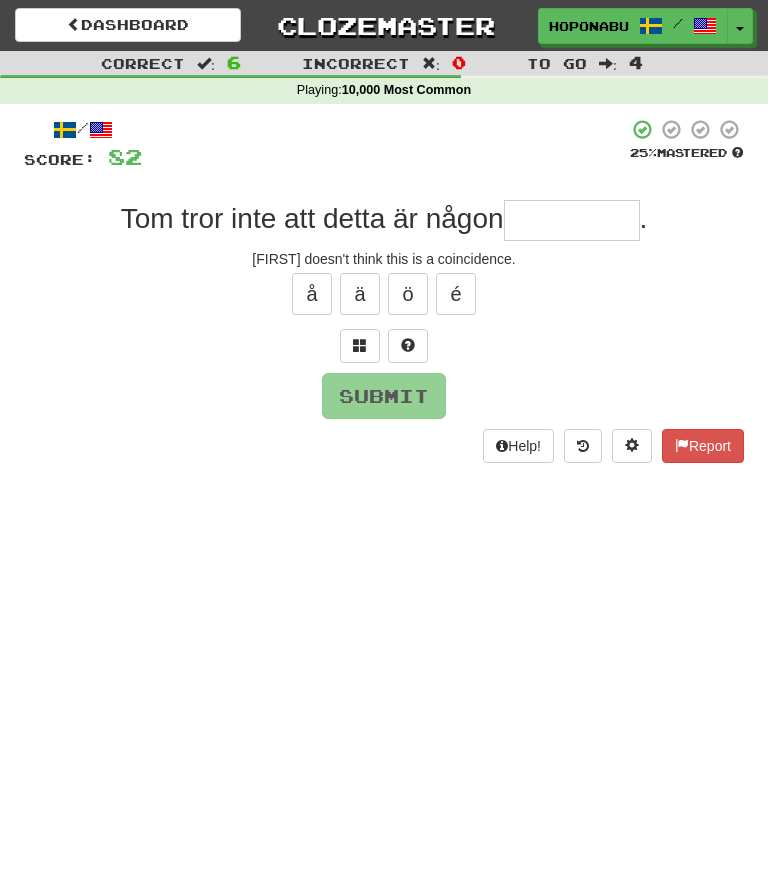 click at bounding box center (360, 346) 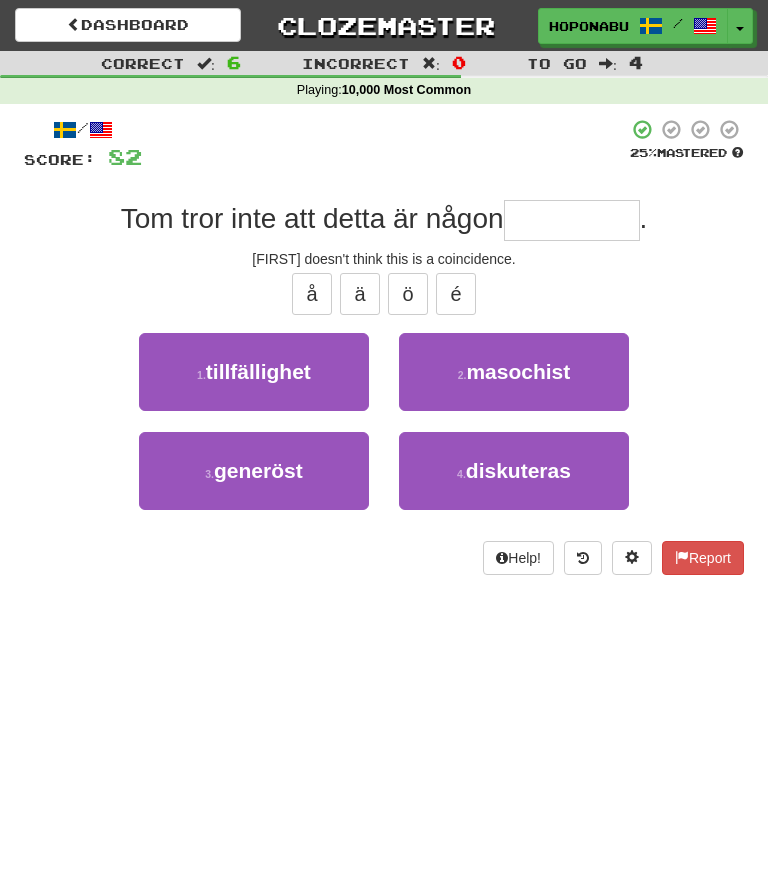 click on "tillfällighet" at bounding box center (258, 371) 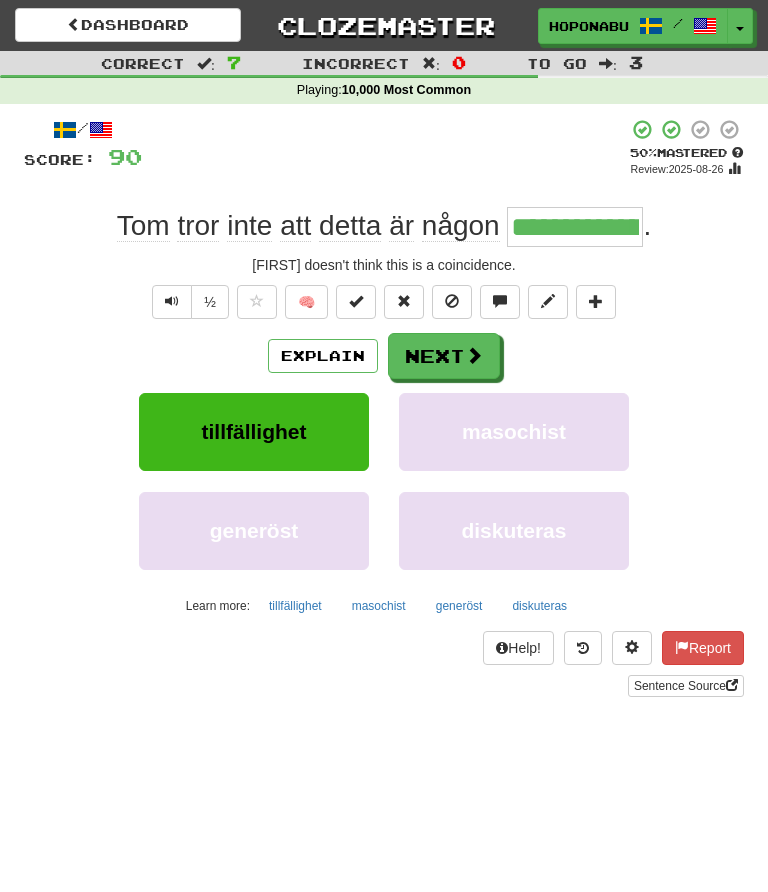 click at bounding box center [474, 355] 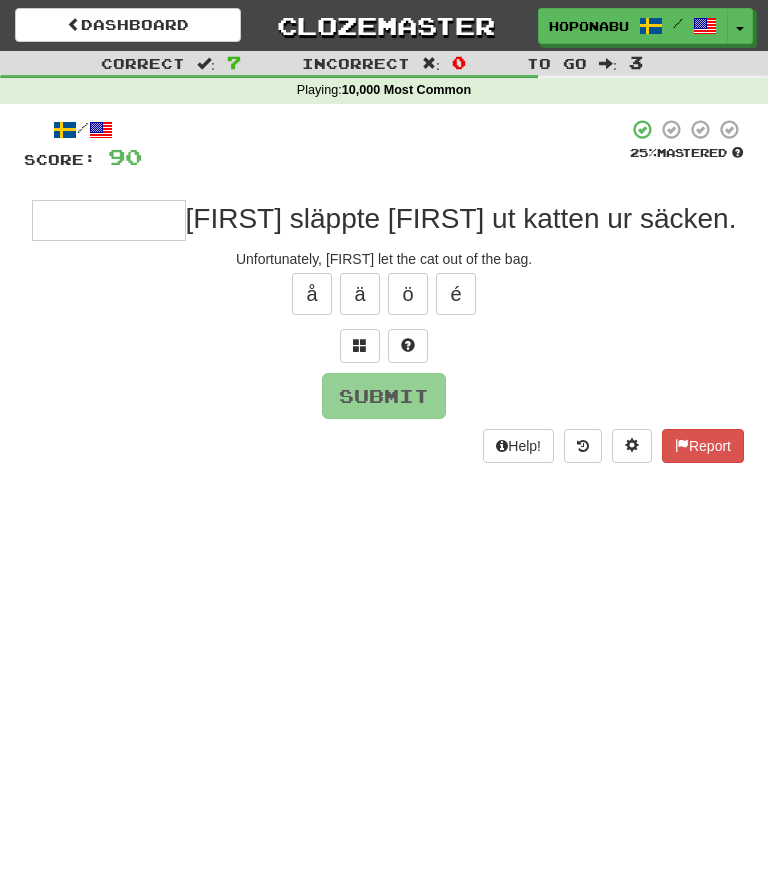 type on "*" 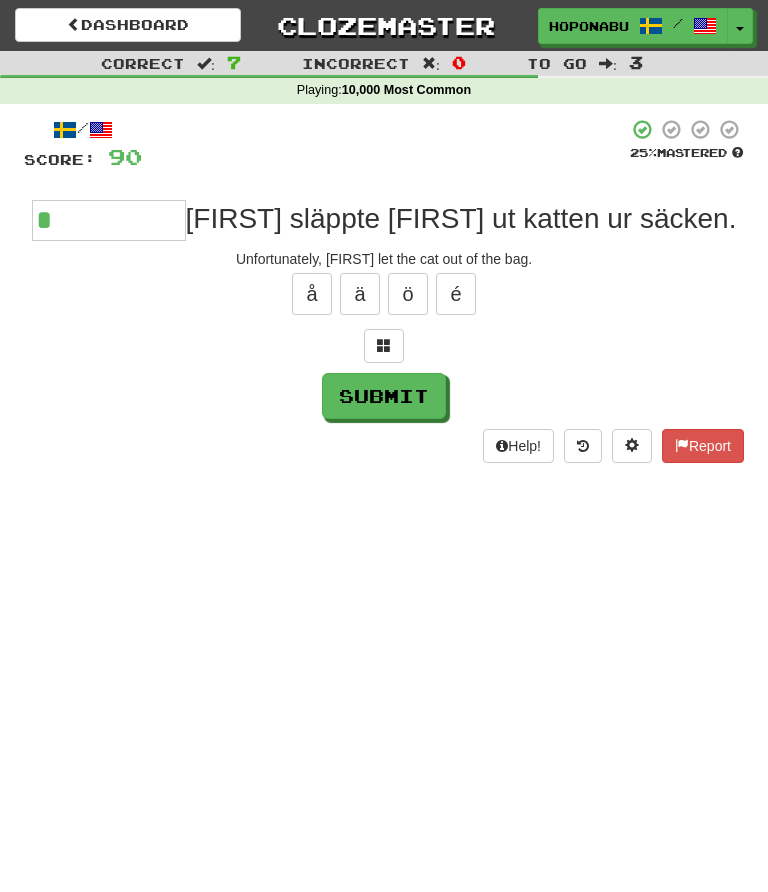 click at bounding box center (384, 346) 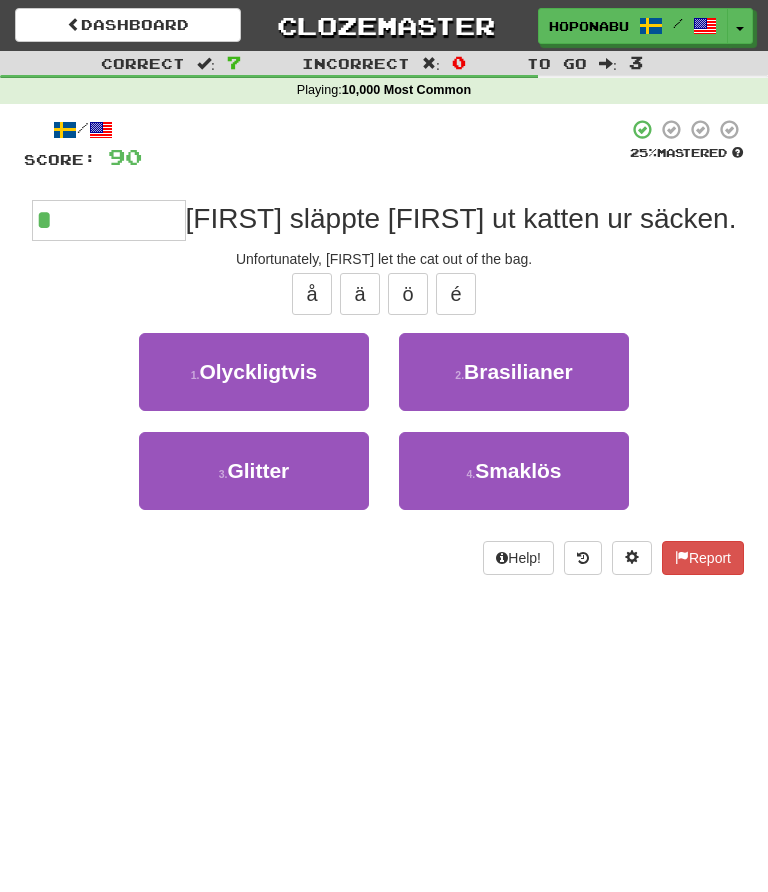 click on "1 .  Olyckligtvis" at bounding box center (254, 372) 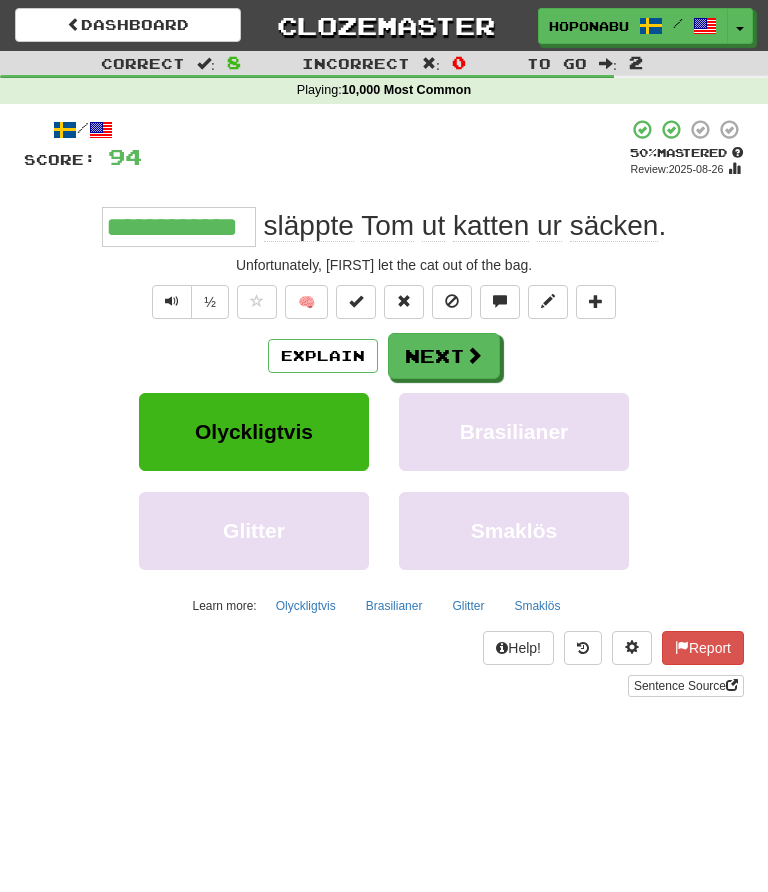click at bounding box center [474, 355] 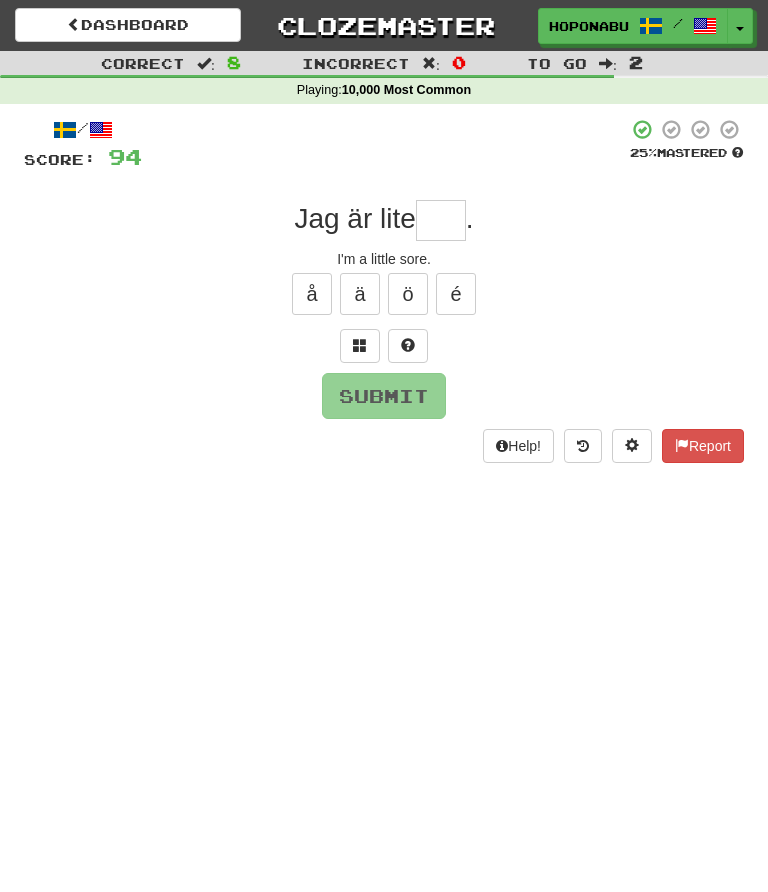 type on "*" 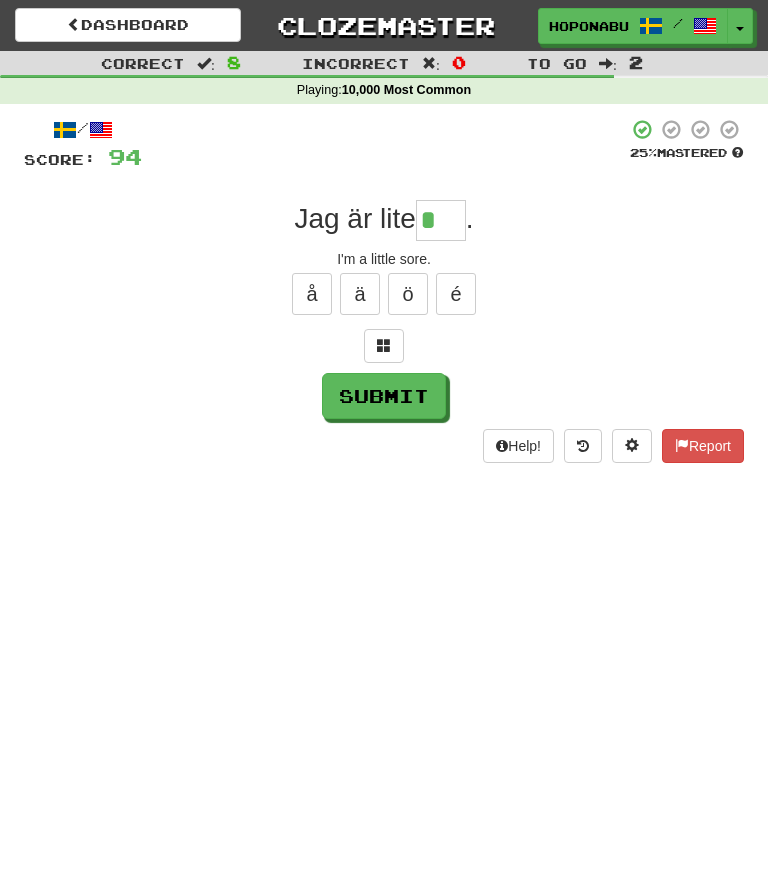 click at bounding box center (384, 346) 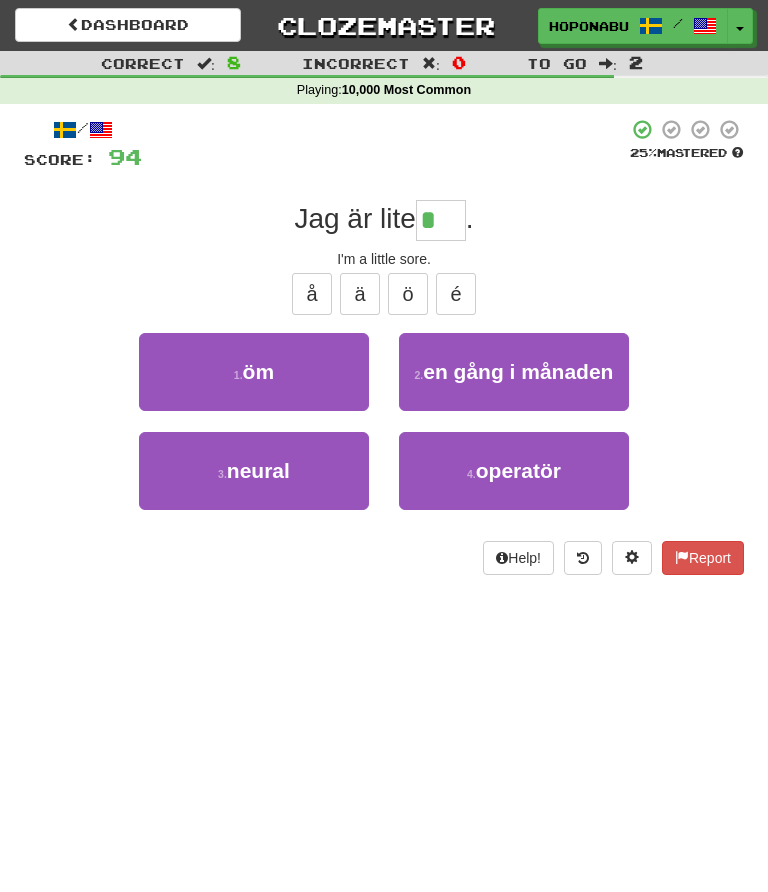 click on "1 .  öm" at bounding box center [254, 372] 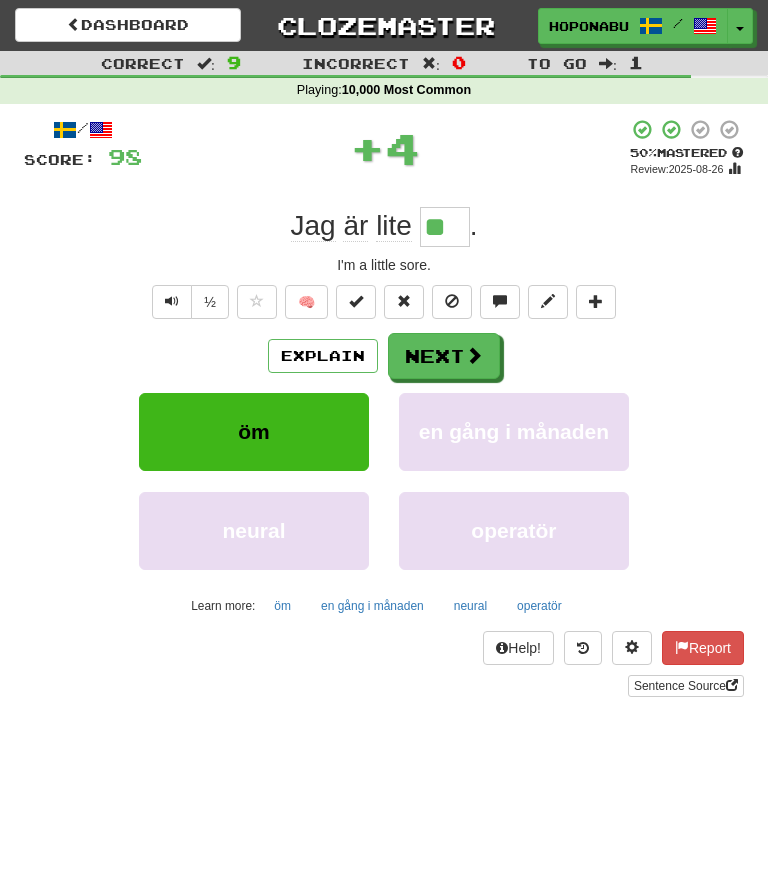 click at bounding box center [474, 355] 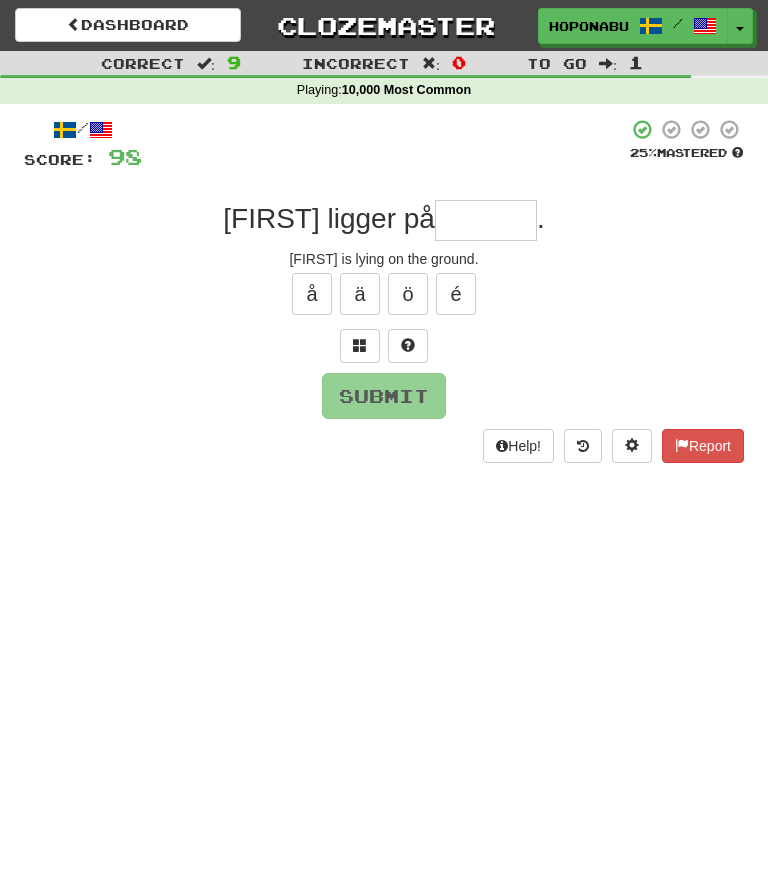 type on "*" 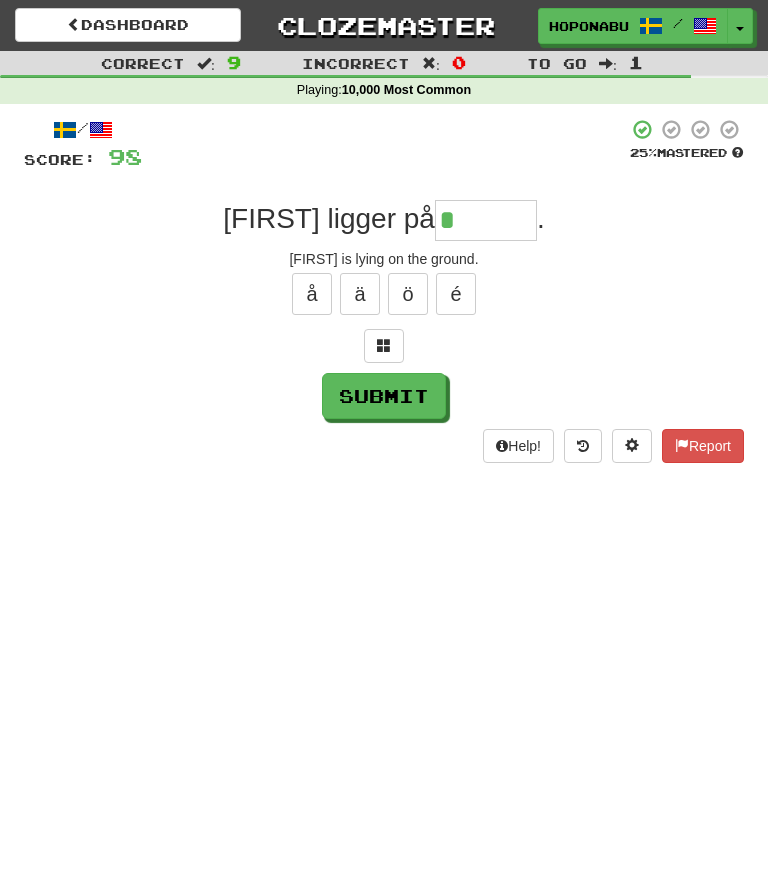 click at bounding box center (384, 346) 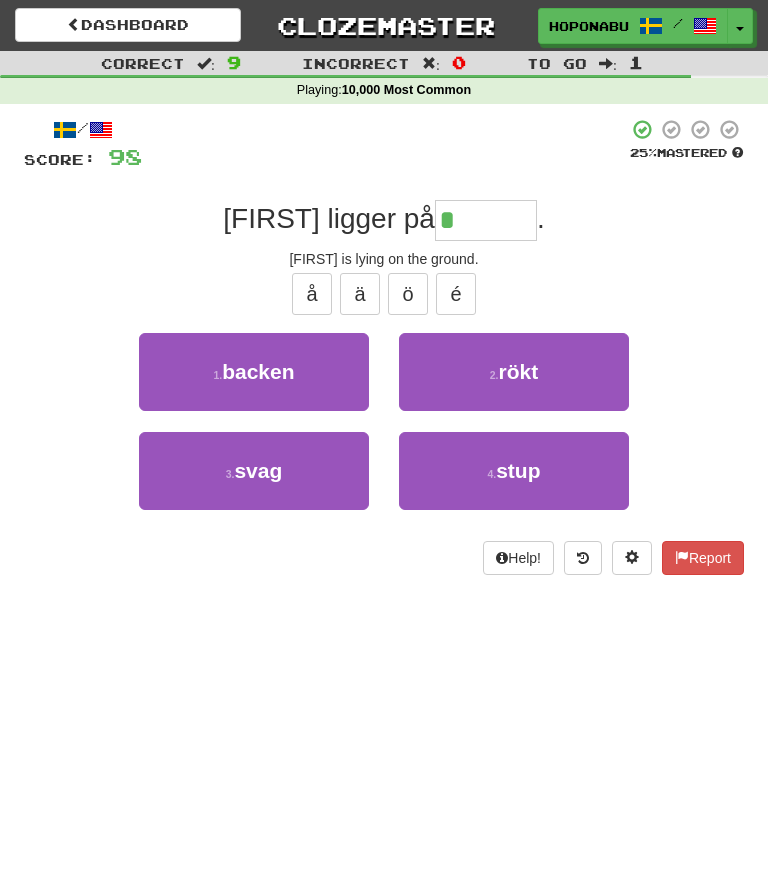click on "1 .  backen" at bounding box center (254, 372) 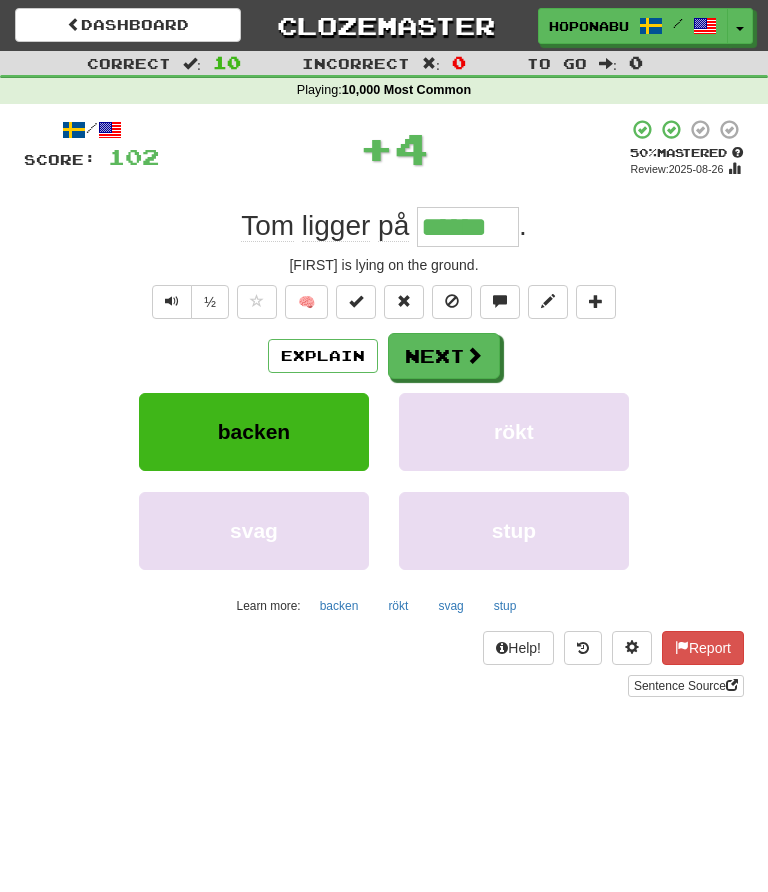 click on "Explain" at bounding box center (323, 356) 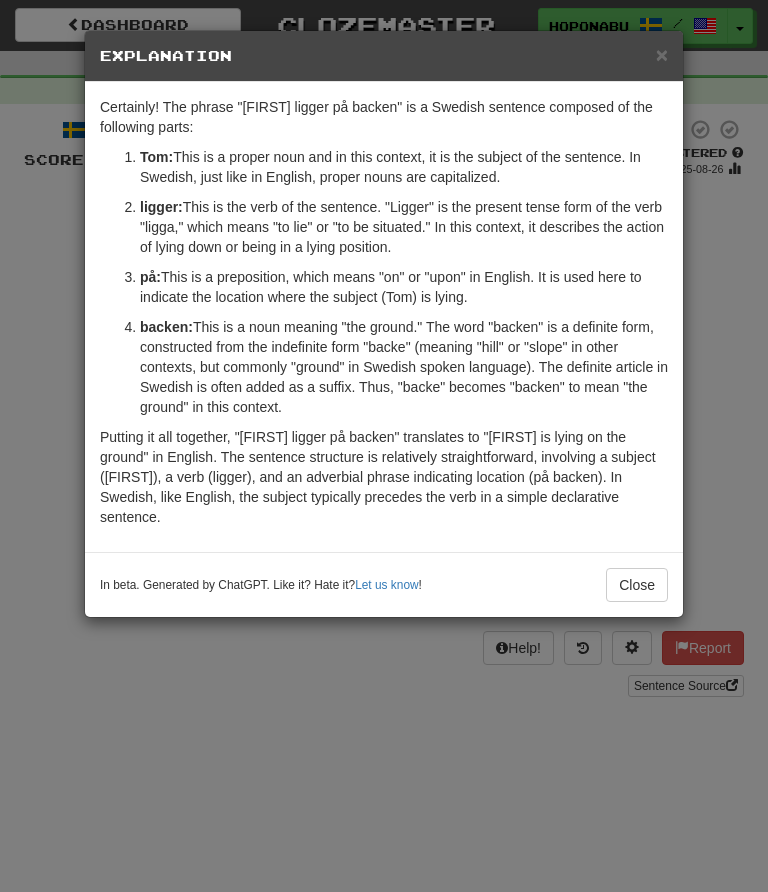 click on "Close" at bounding box center (637, 585) 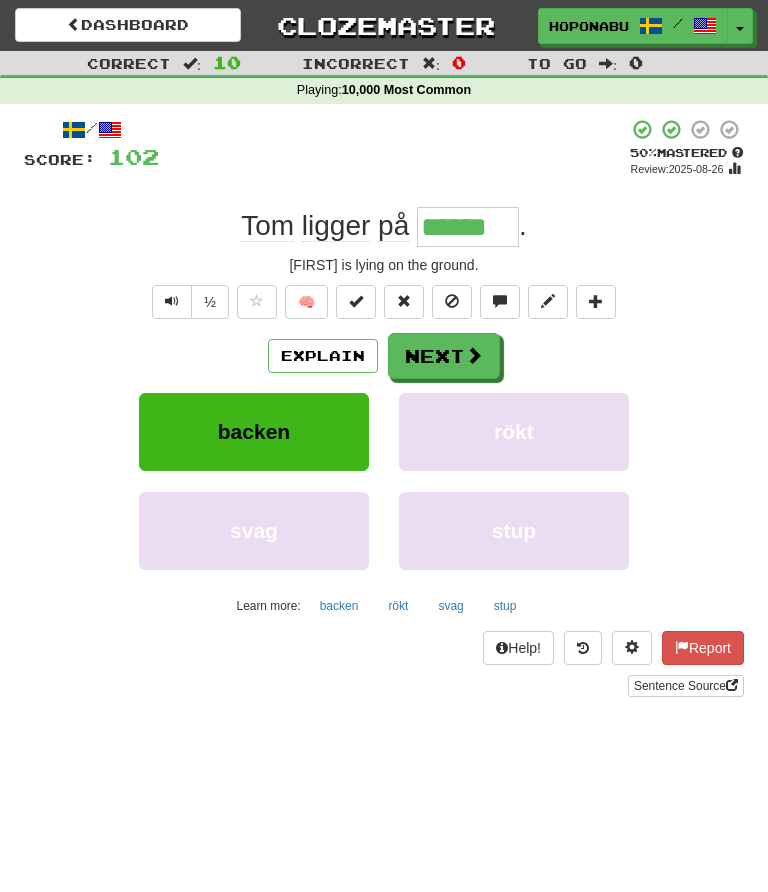click on "Next" at bounding box center (444, 356) 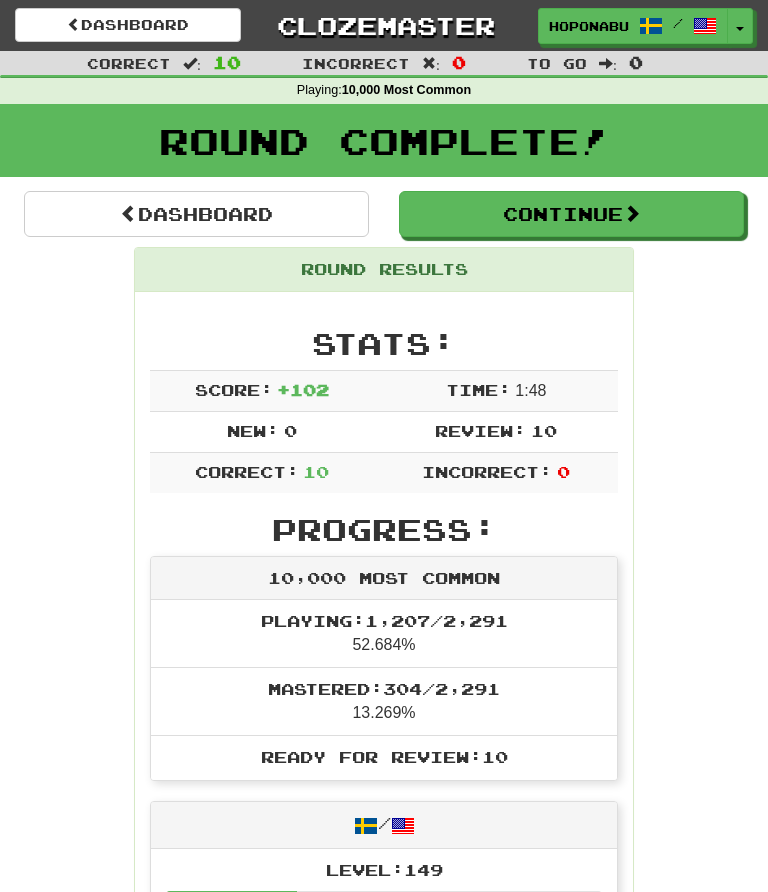 click on "Continue" at bounding box center (571, 214) 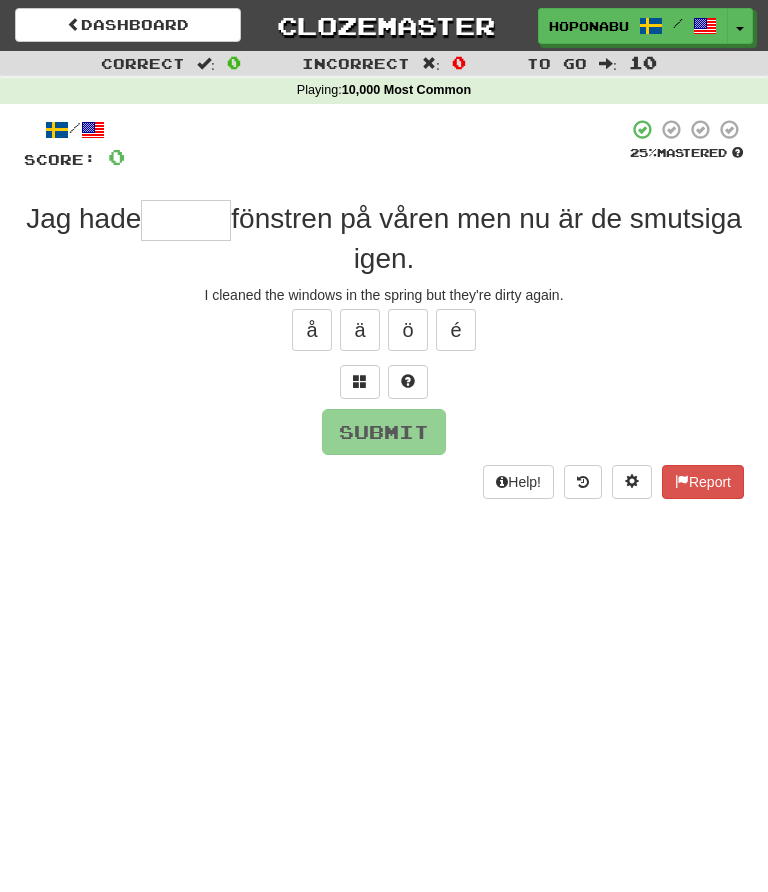 click at bounding box center [186, 220] 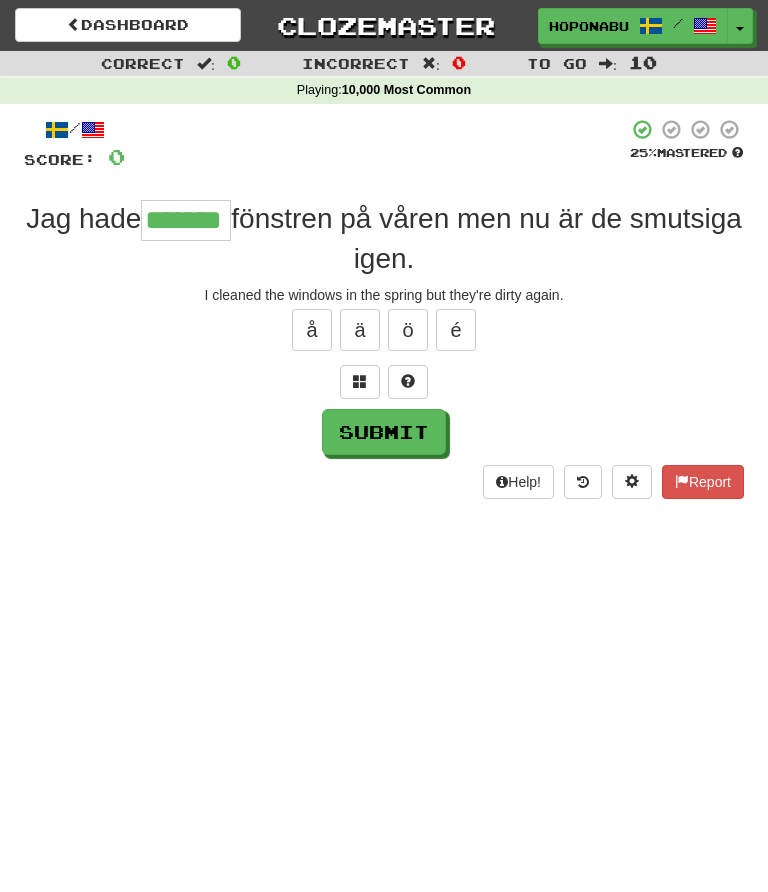 type on "*******" 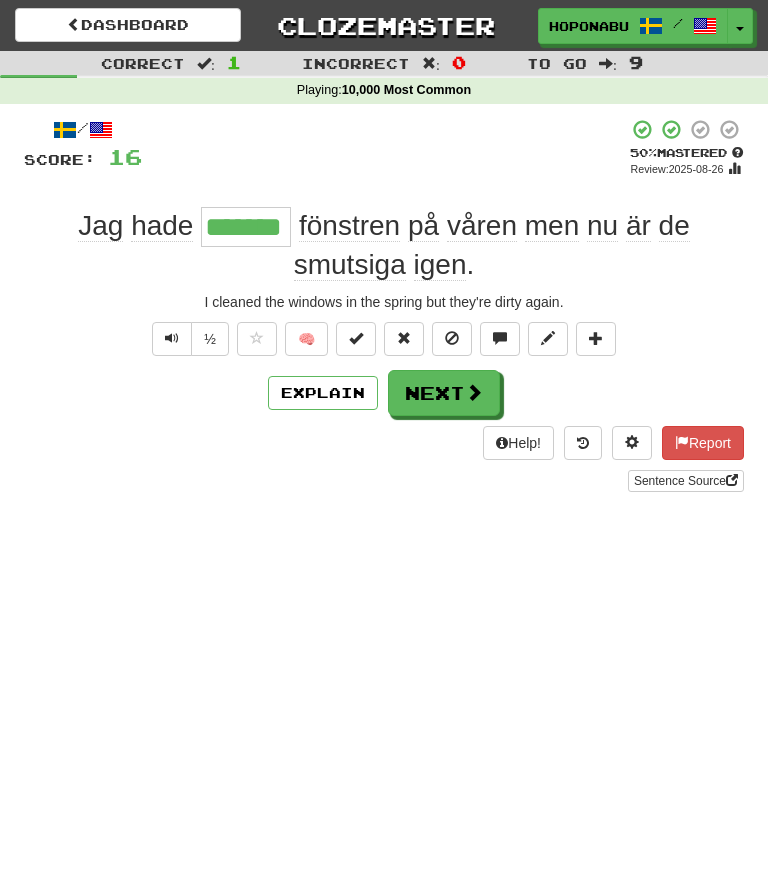click on "Next" at bounding box center (444, 393) 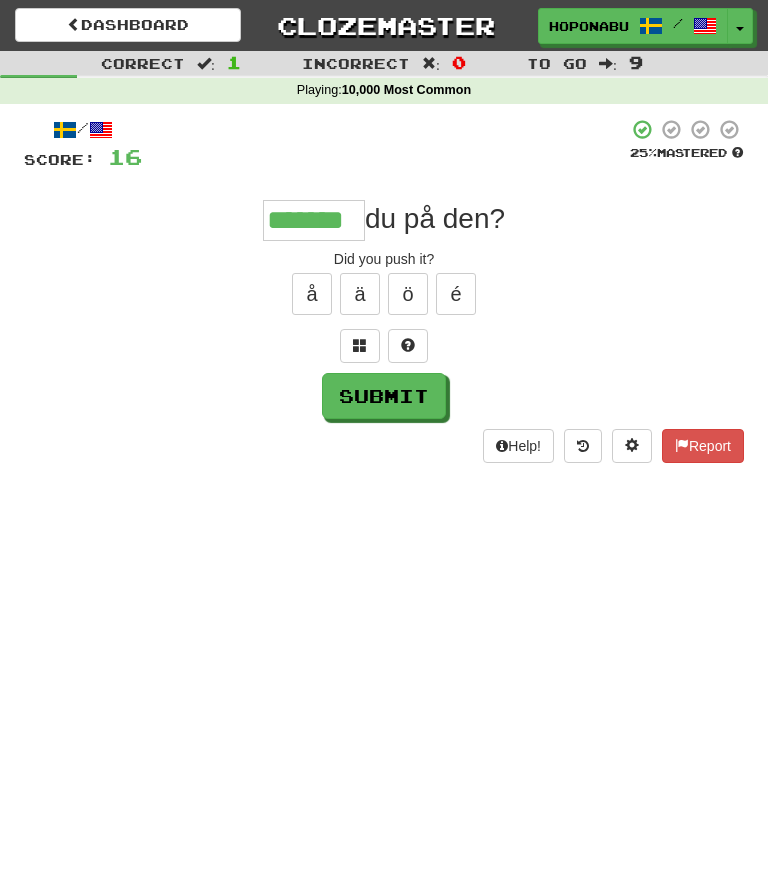 click on "Submit" at bounding box center (384, 396) 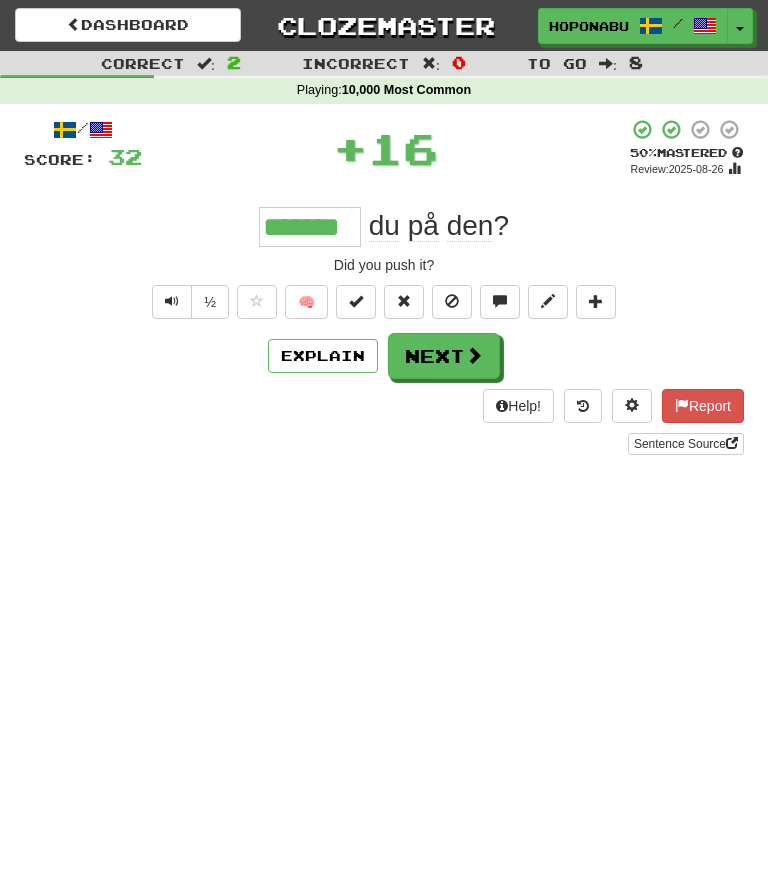 click on "Next" at bounding box center (444, 356) 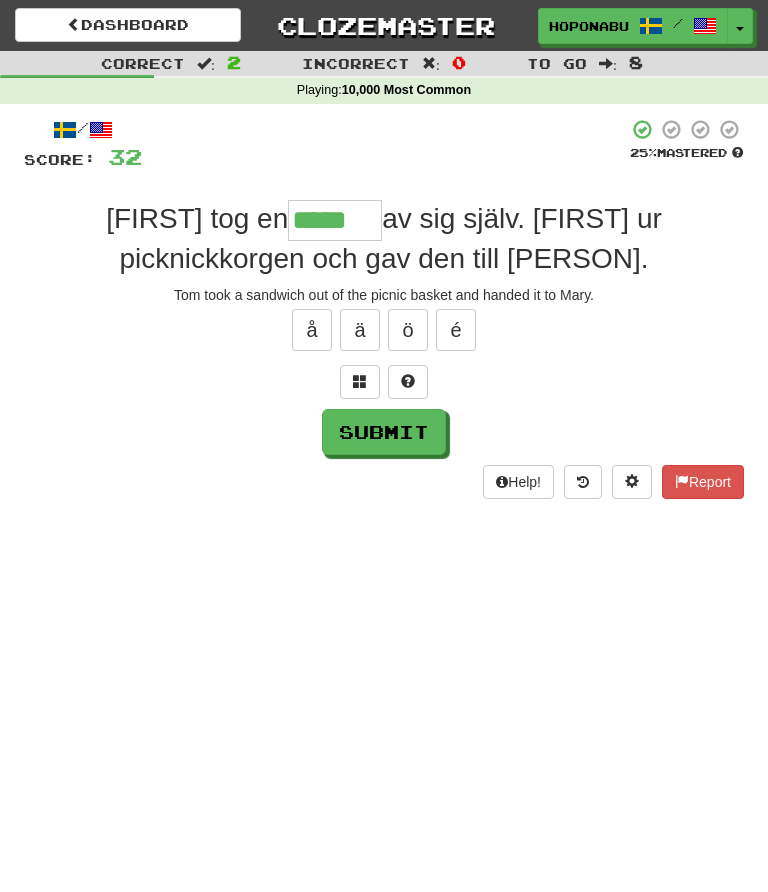 type on "*****" 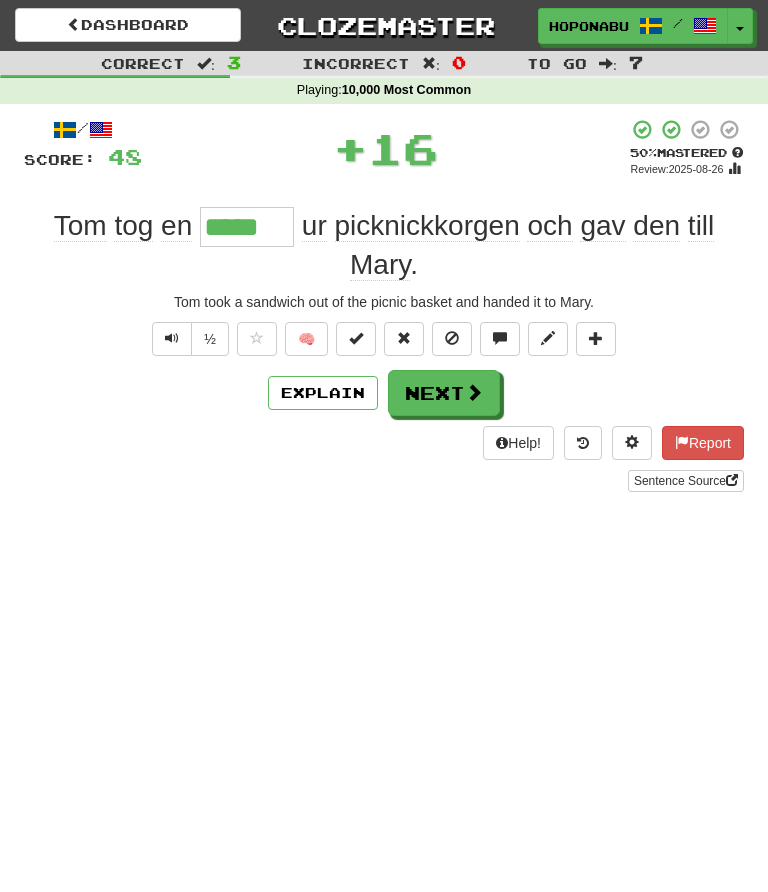 click on "Next" at bounding box center [444, 393] 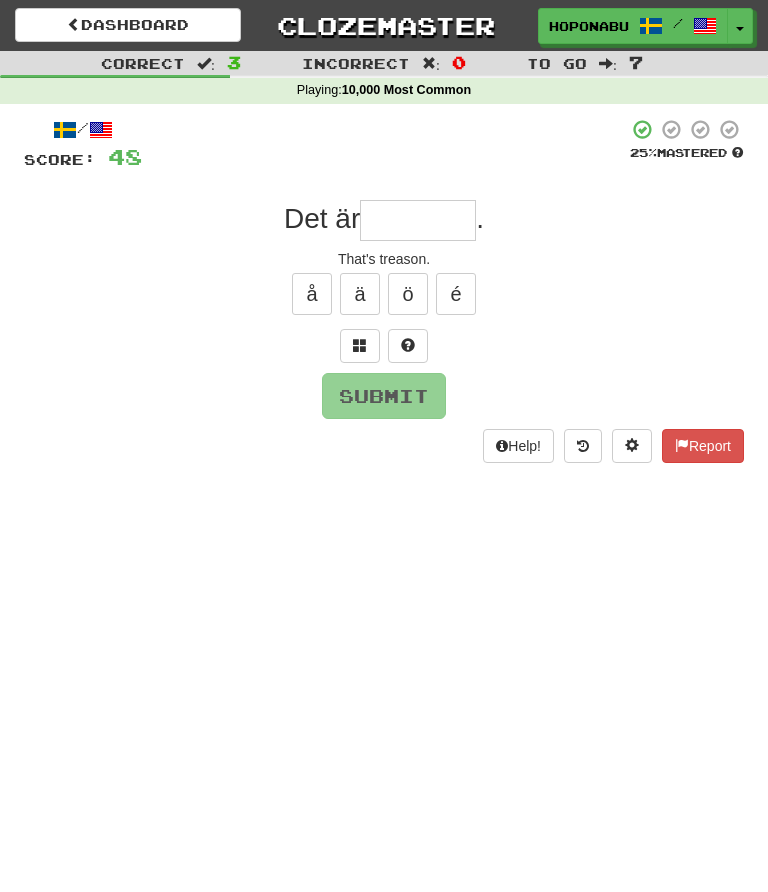 click at bounding box center (360, 346) 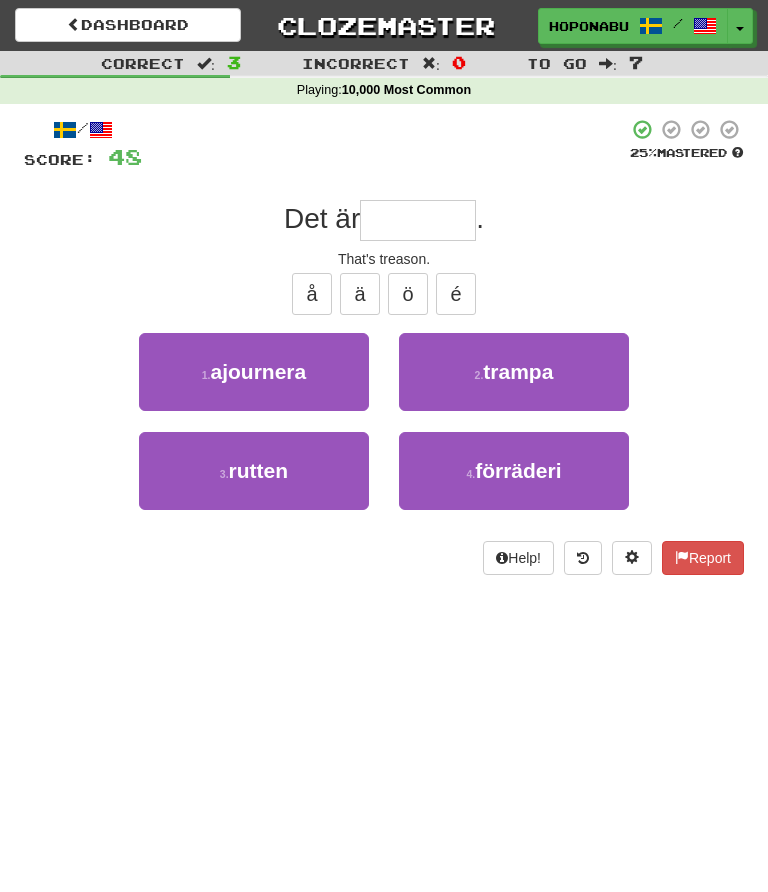 click on "4 .  förräderi" at bounding box center (514, 471) 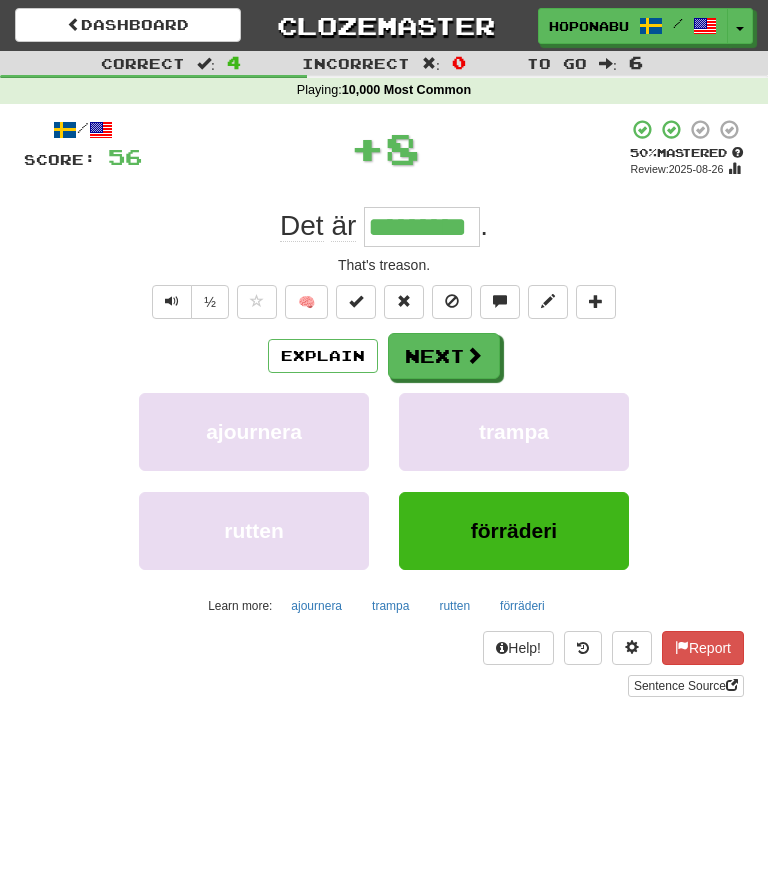 click at bounding box center (474, 355) 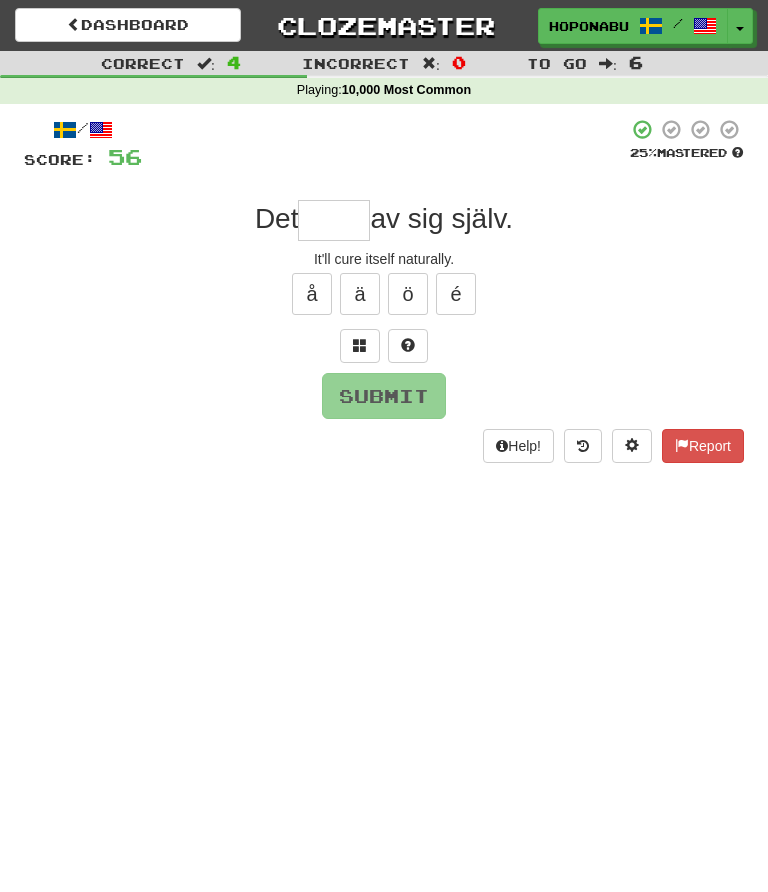 click at bounding box center (408, 346) 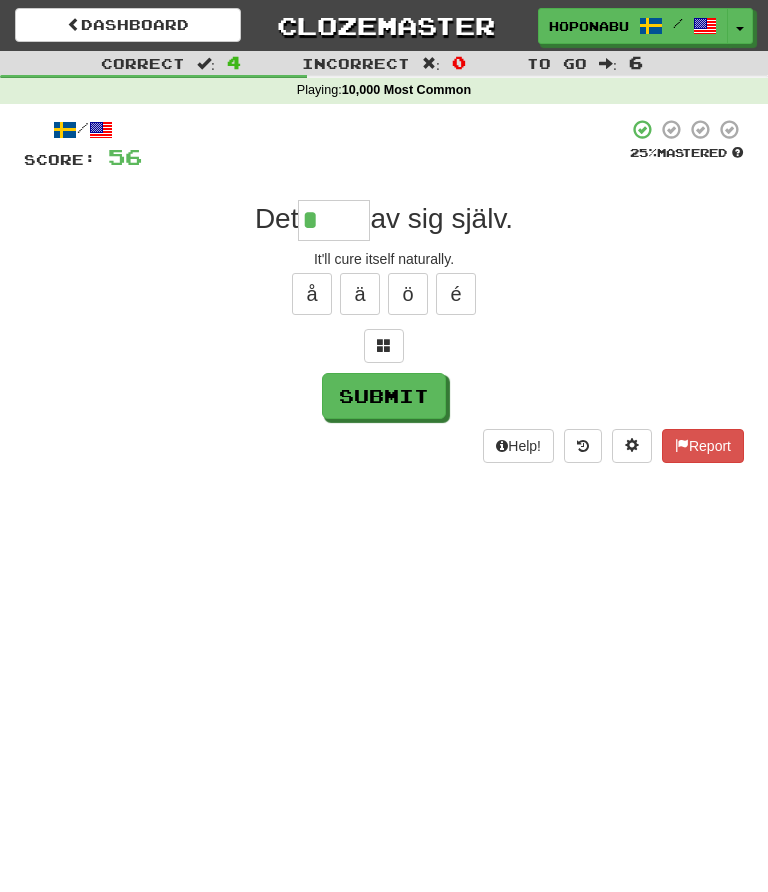 click at bounding box center (384, 346) 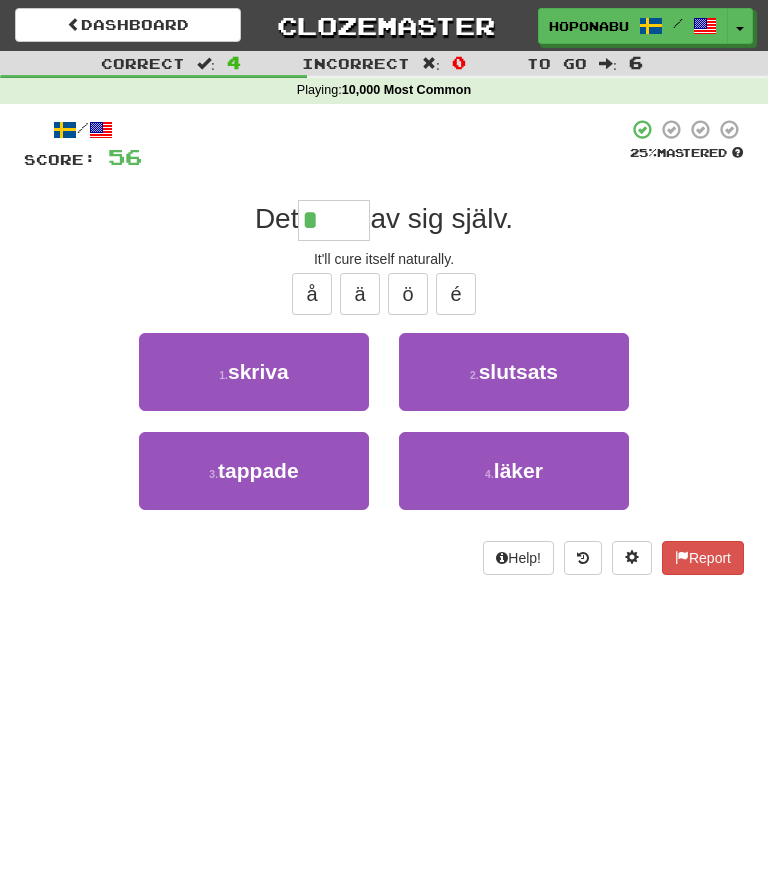 click on "4 .  läker" at bounding box center (514, 471) 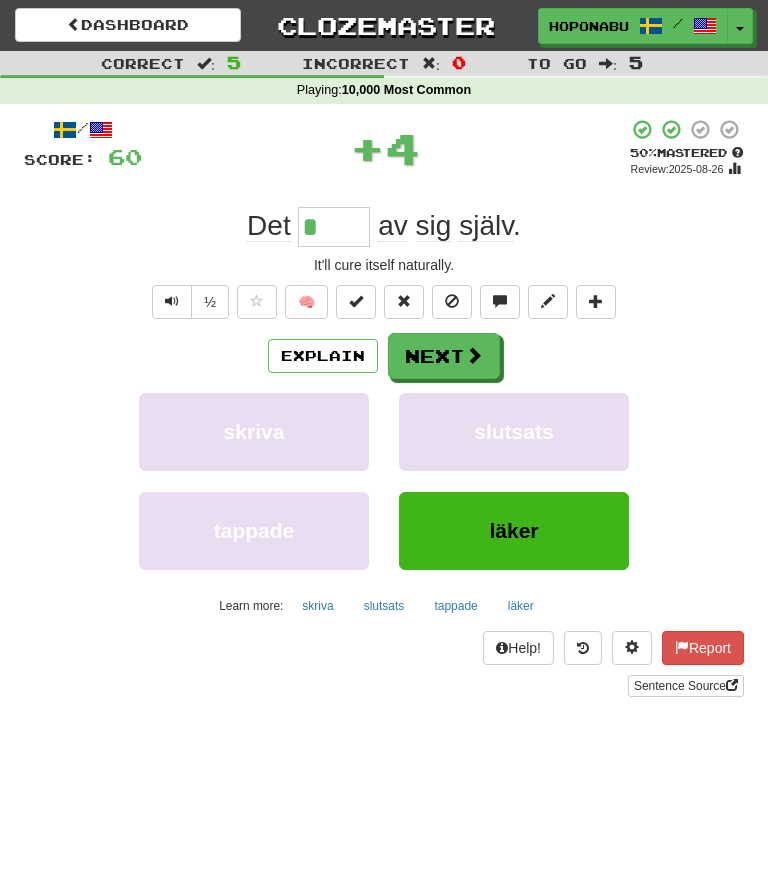 type on "*****" 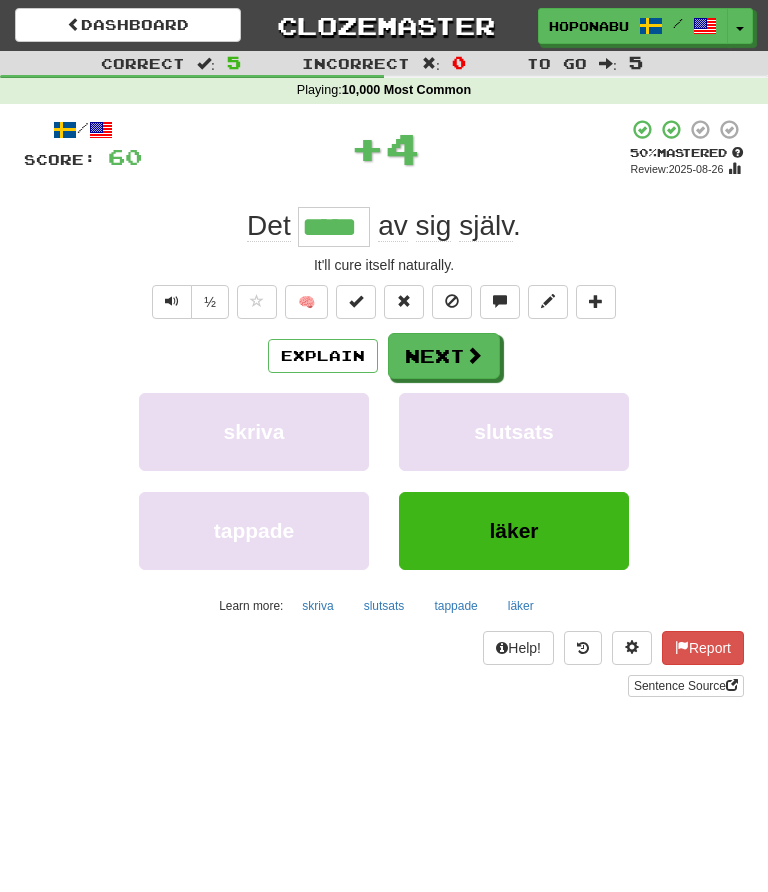click at bounding box center (474, 355) 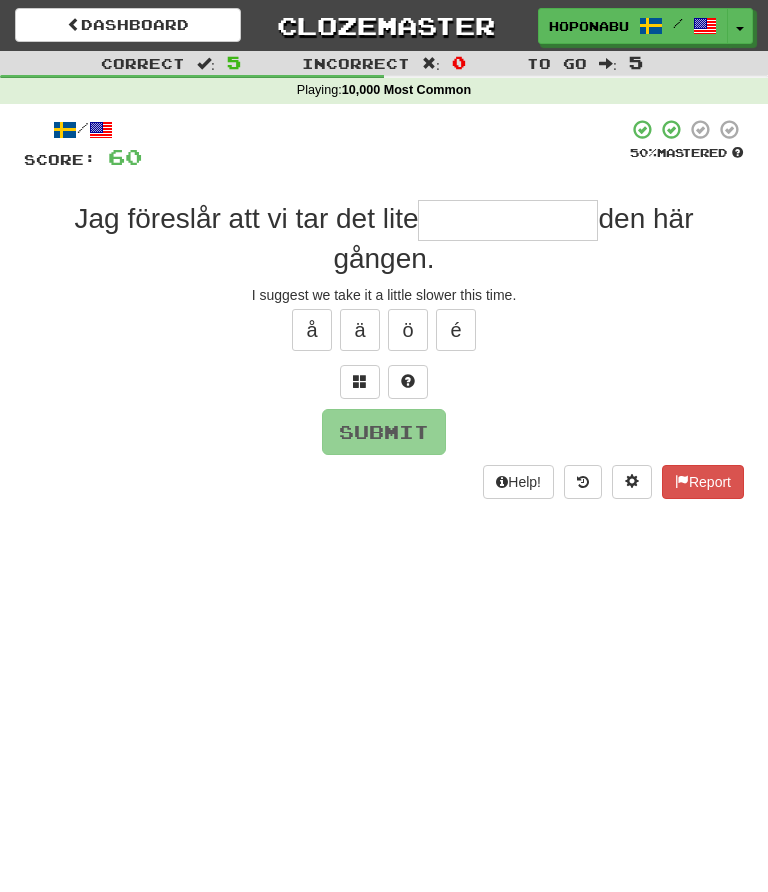 click on "Dashboard" at bounding box center [128, 25] 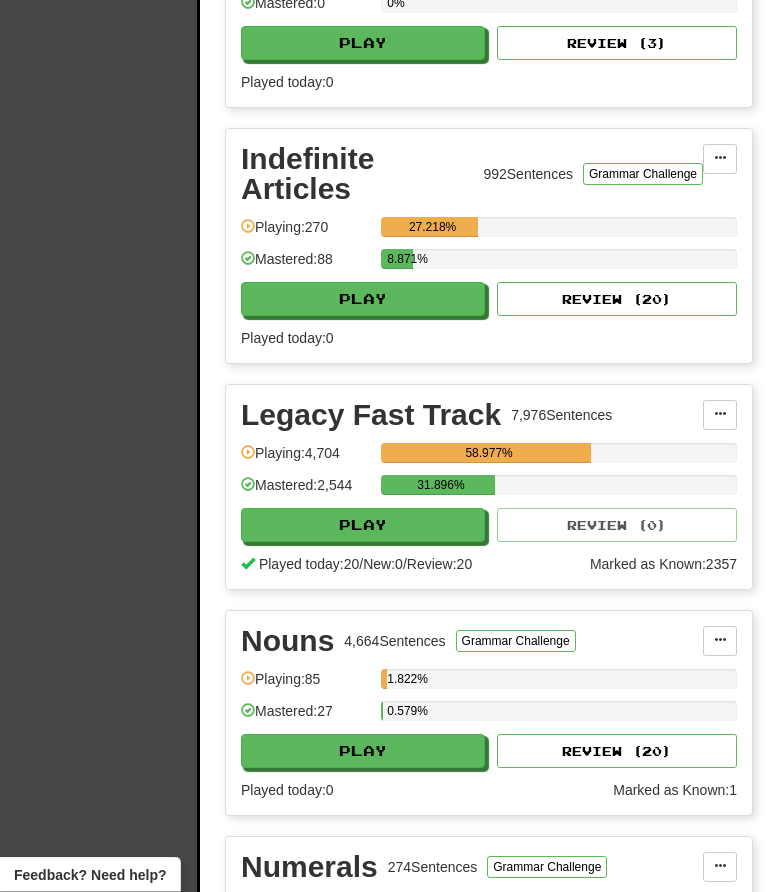 scroll, scrollTop: 4247, scrollLeft: 0, axis: vertical 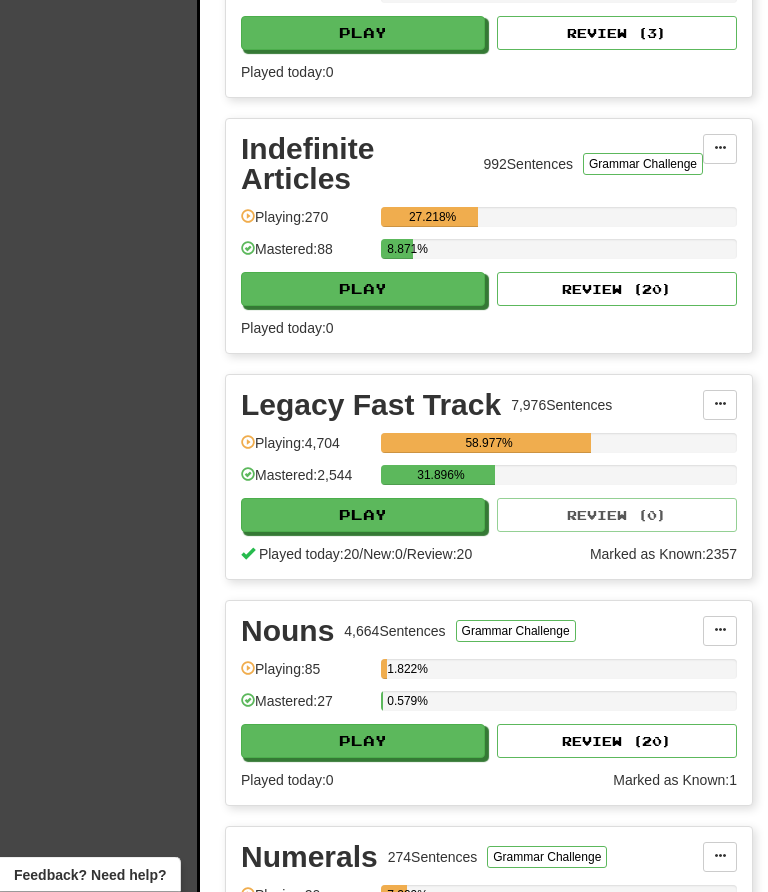 click on "Play" at bounding box center (363, 516) 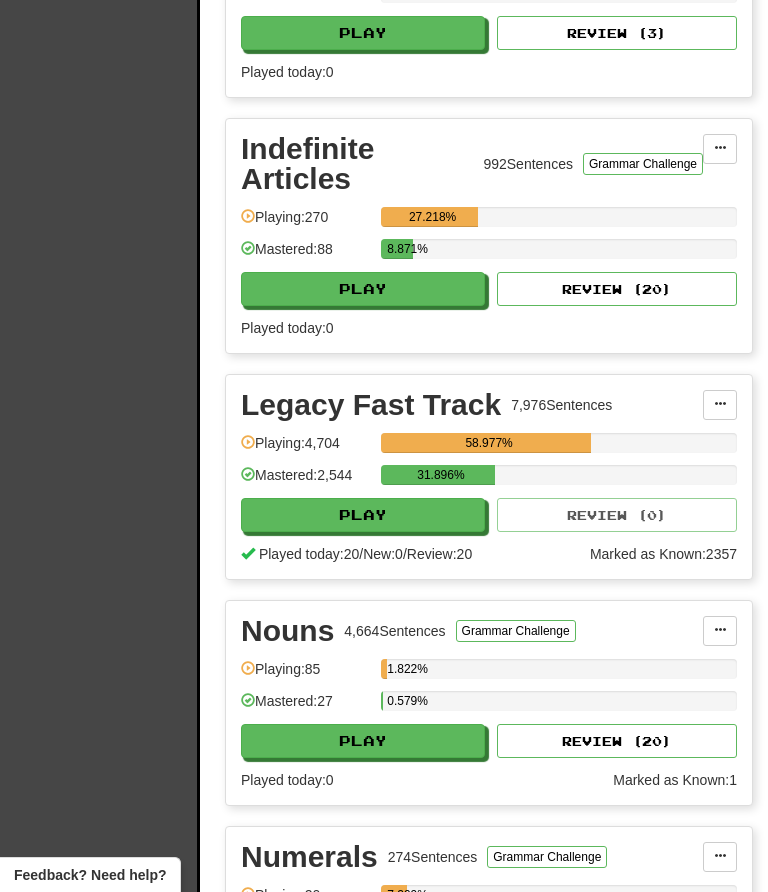 select on "**" 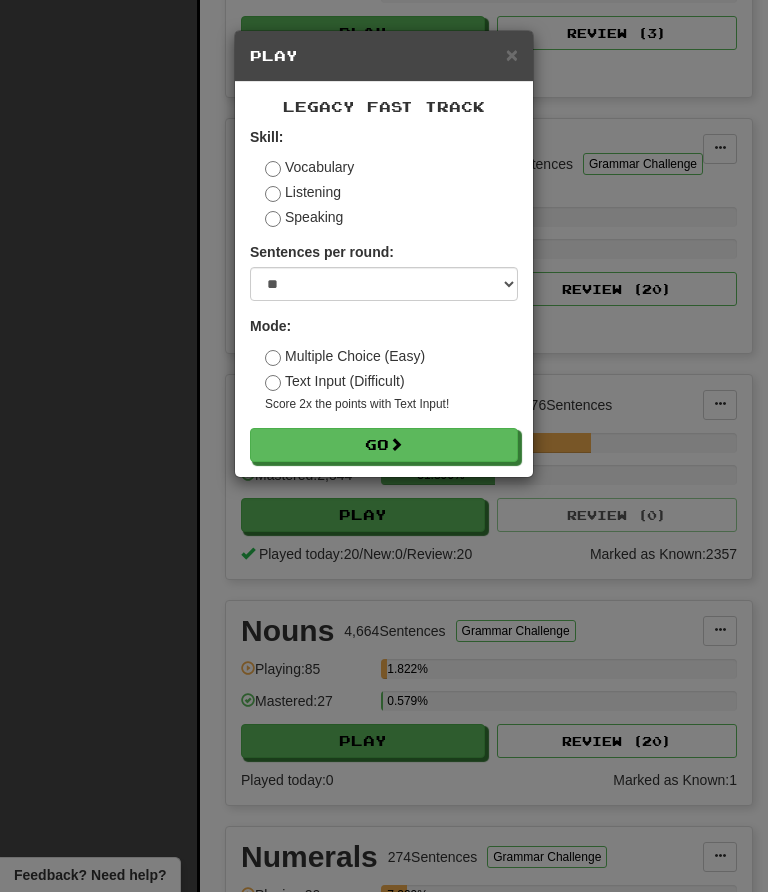 click on "Go" at bounding box center (384, 445) 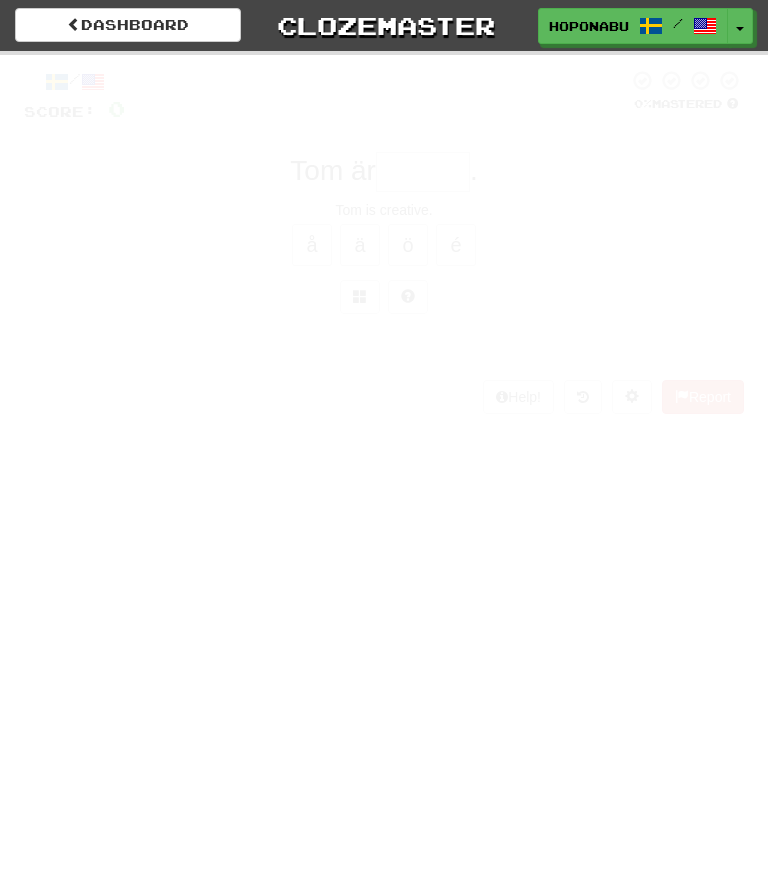 scroll, scrollTop: 0, scrollLeft: 0, axis: both 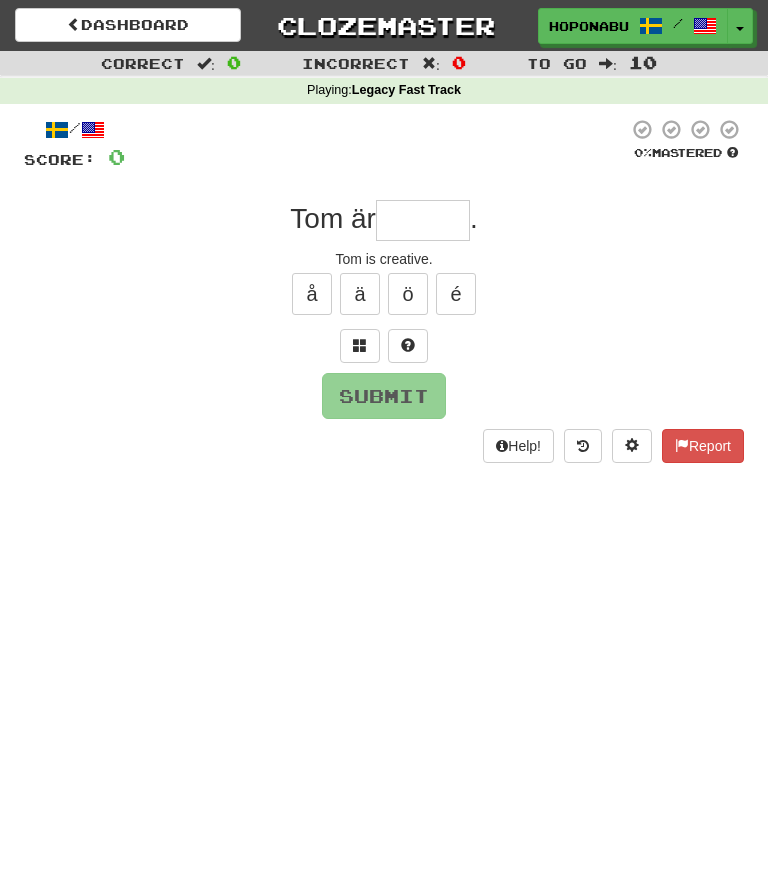 click at bounding box center [423, 220] 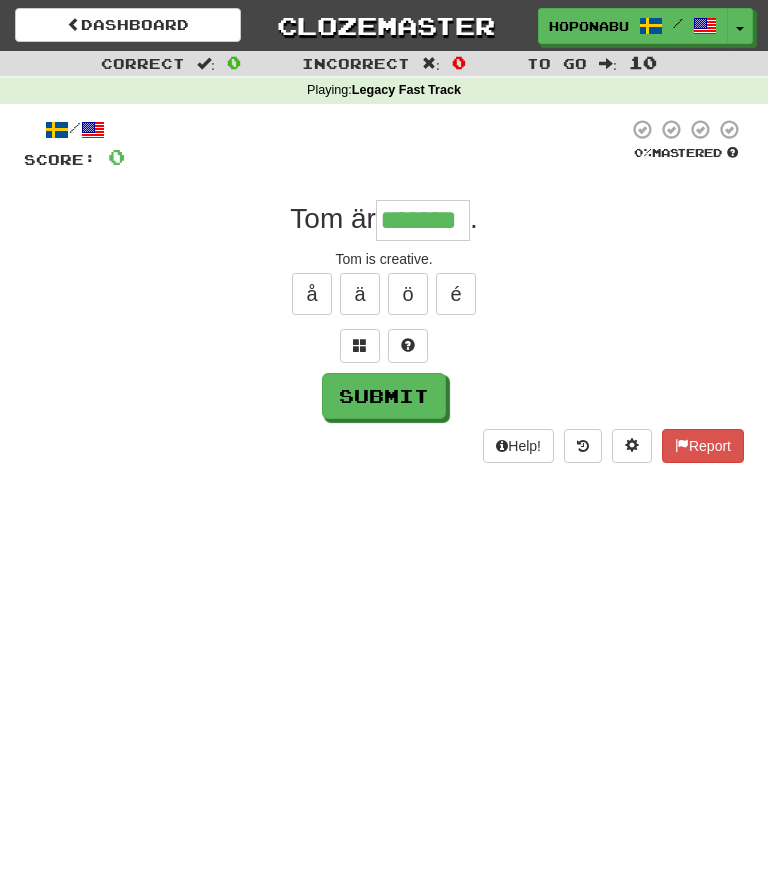 type on "*******" 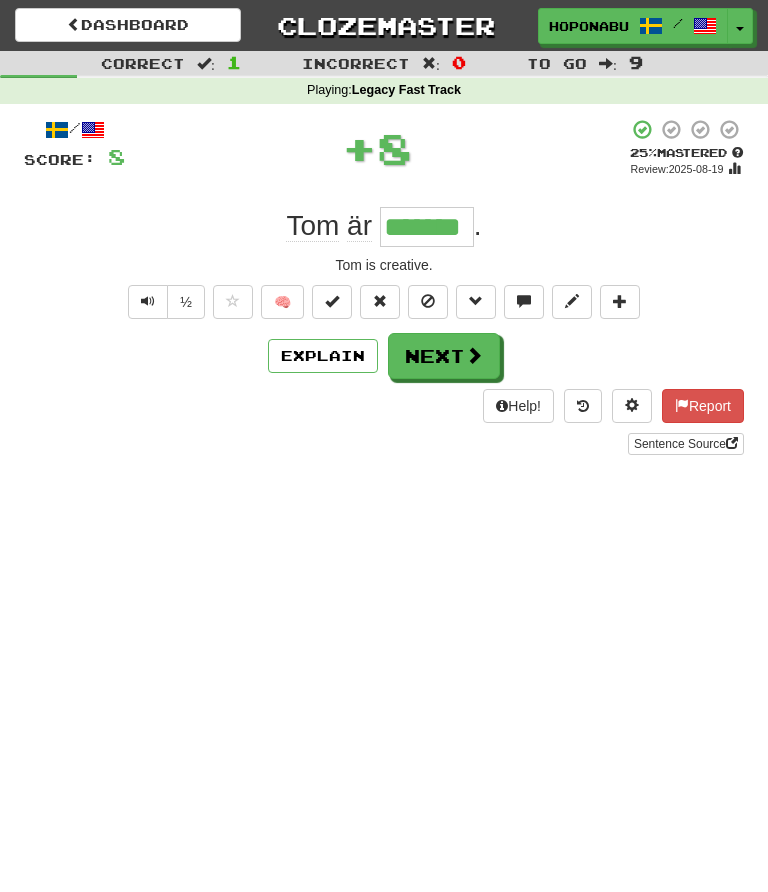 click on "Next" at bounding box center [444, 356] 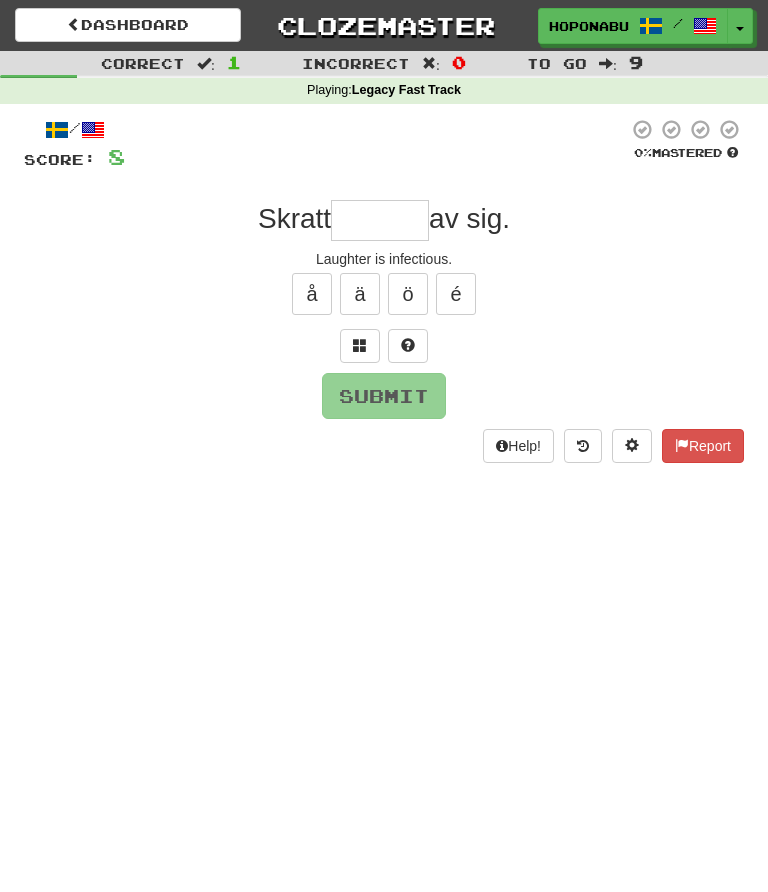 click at bounding box center (360, 345) 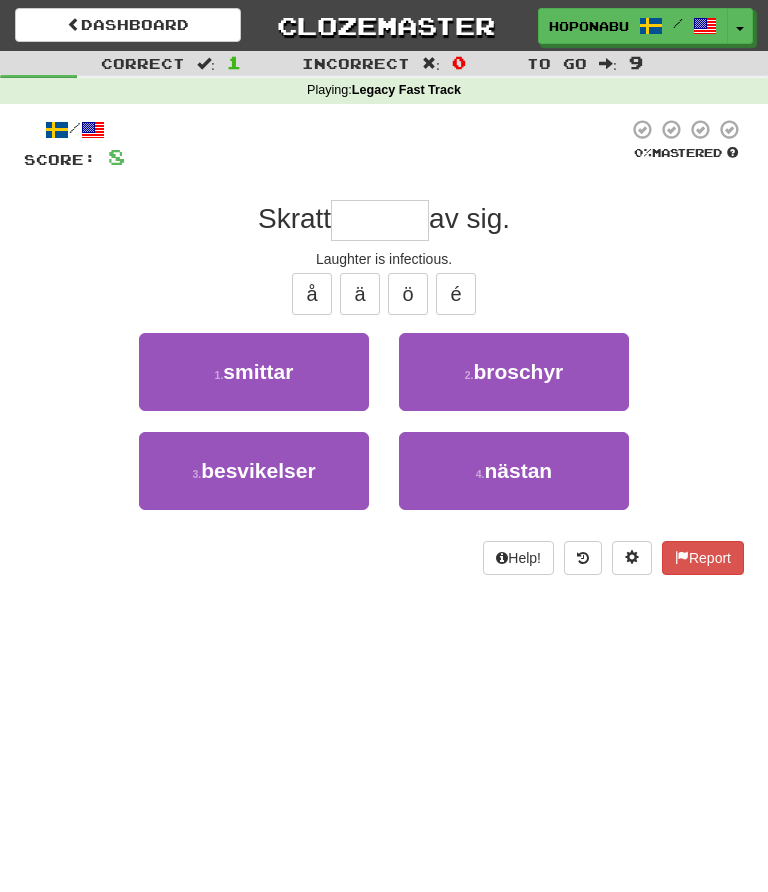 click on "1 .  smittar" at bounding box center [254, 372] 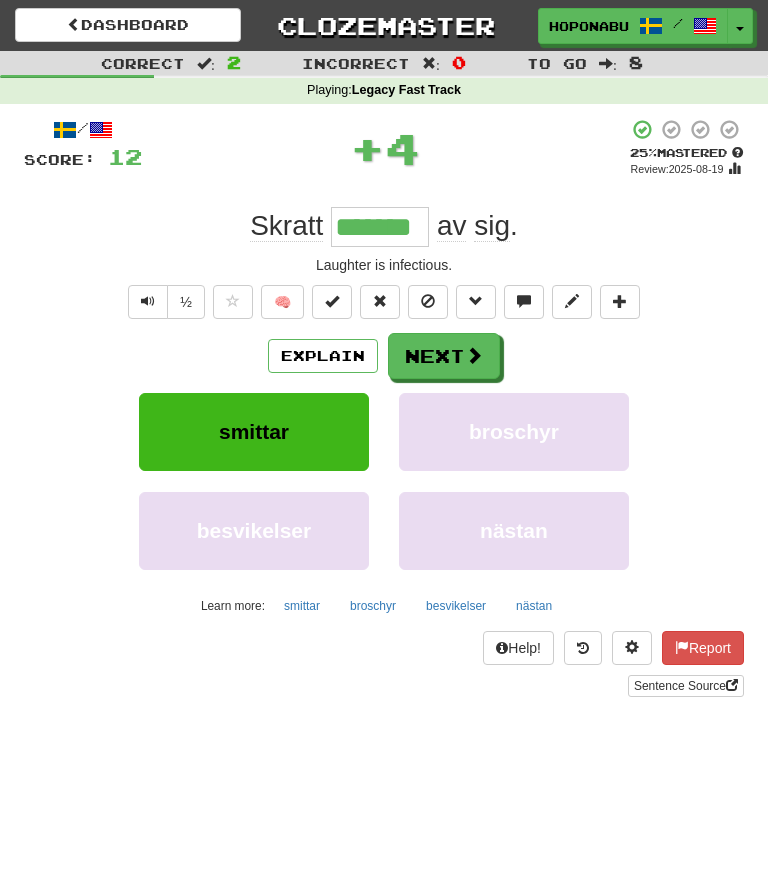 click on "Next" at bounding box center [444, 356] 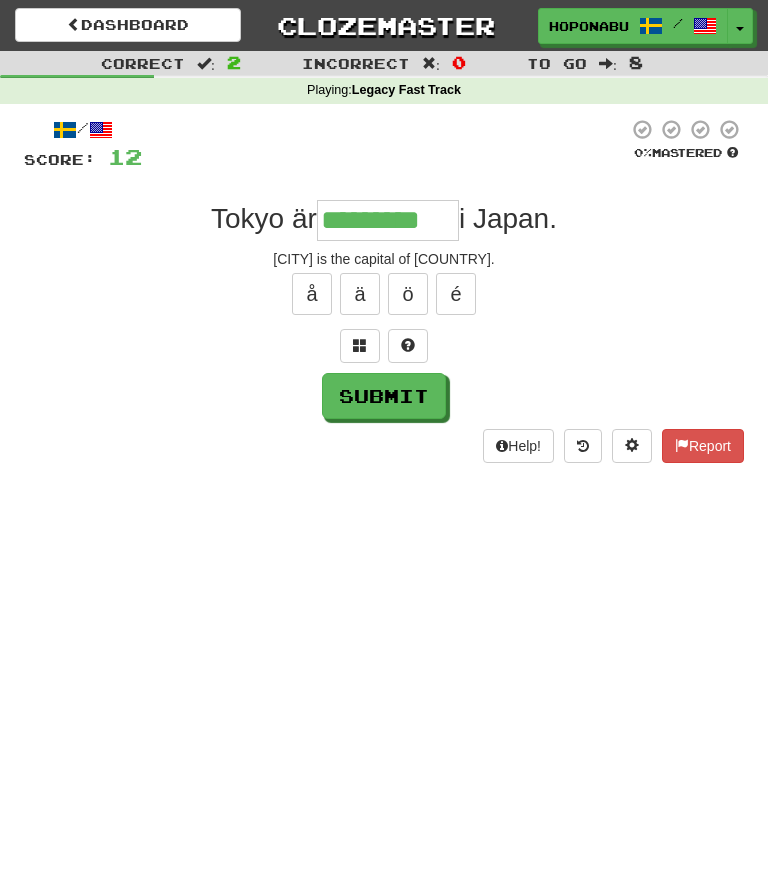 type on "*********" 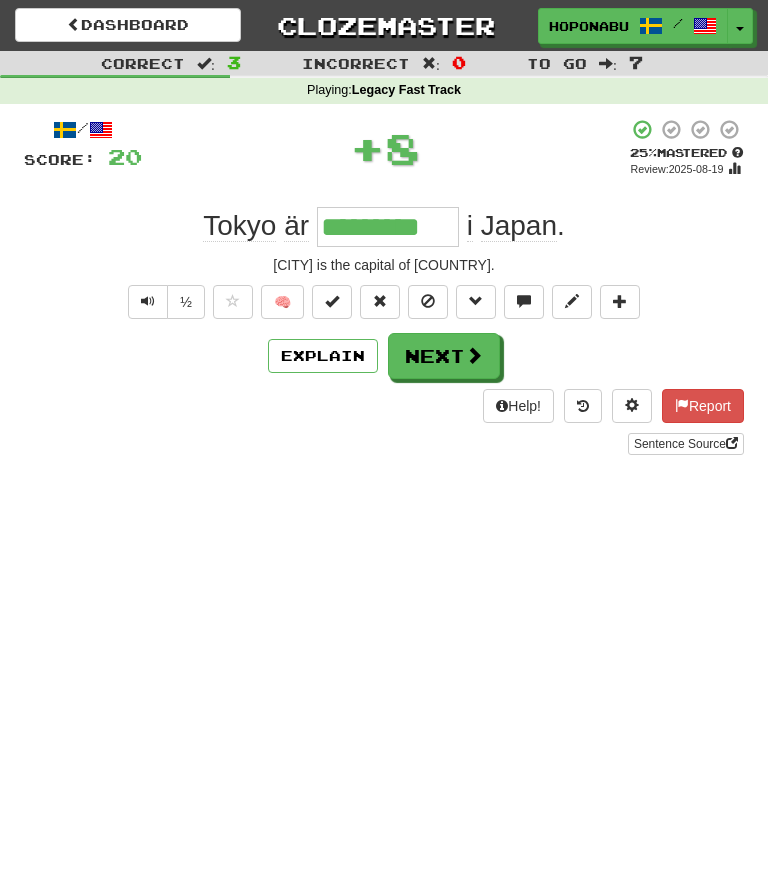 click at bounding box center (474, 355) 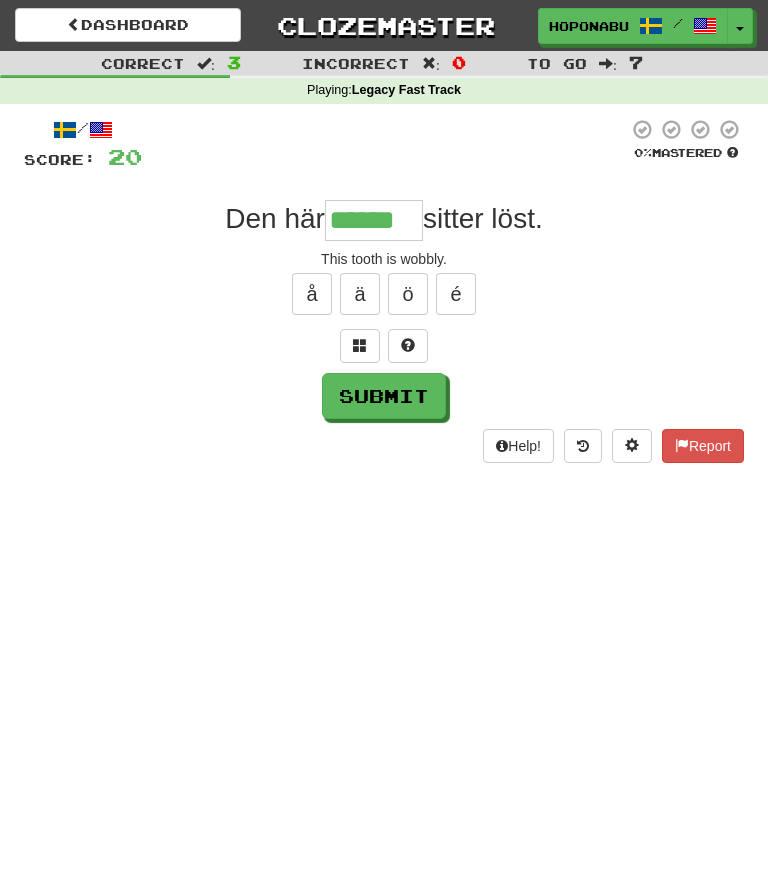 type on "******" 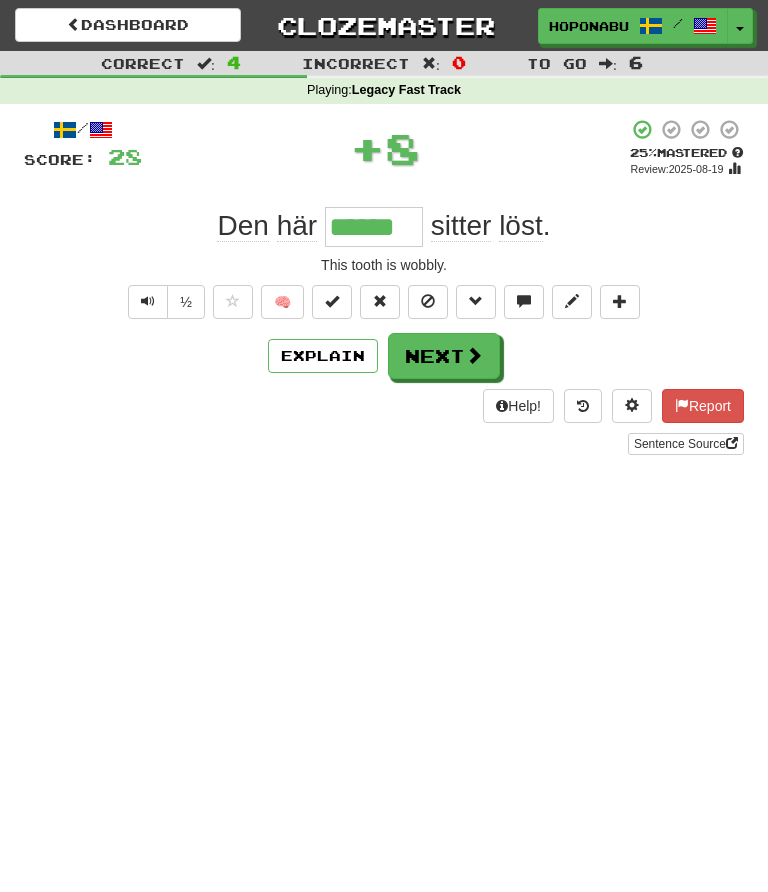 click on "Next" at bounding box center (444, 356) 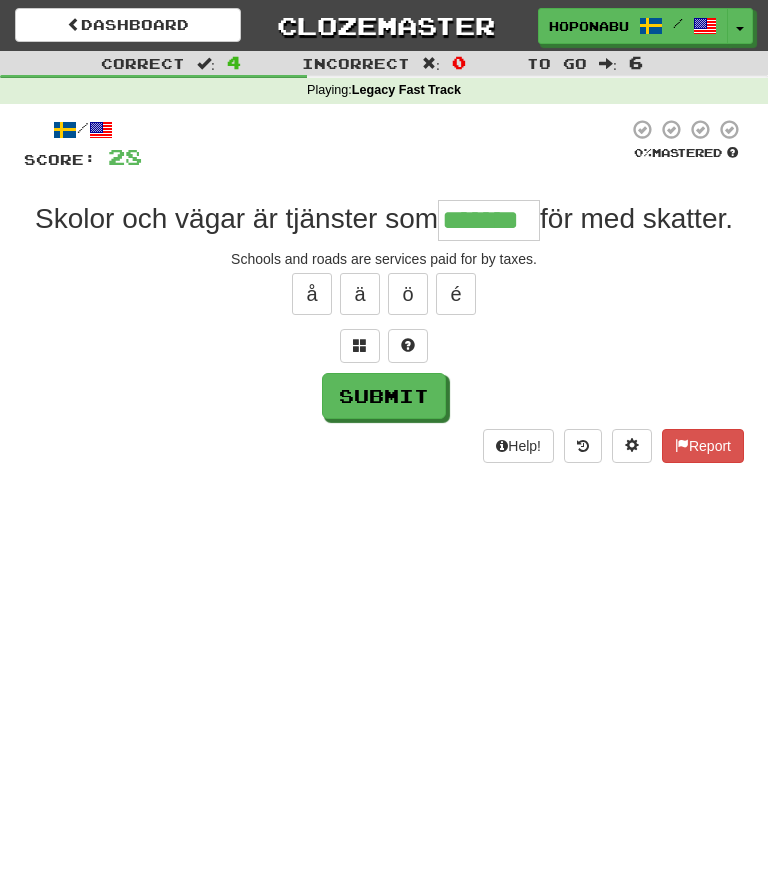 type on "*******" 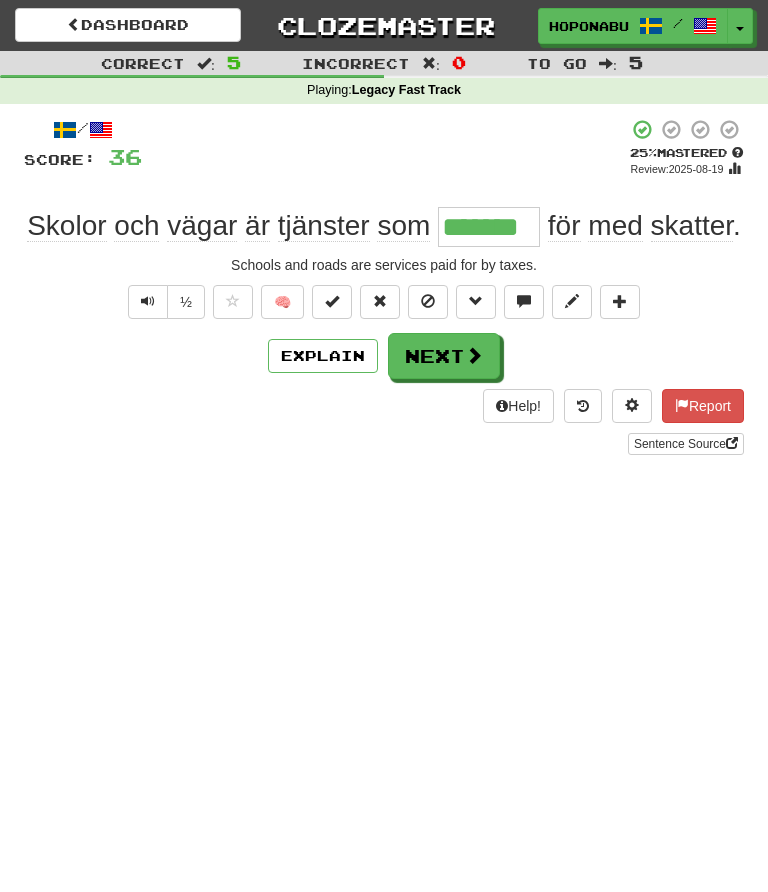 click on "Next" at bounding box center [444, 356] 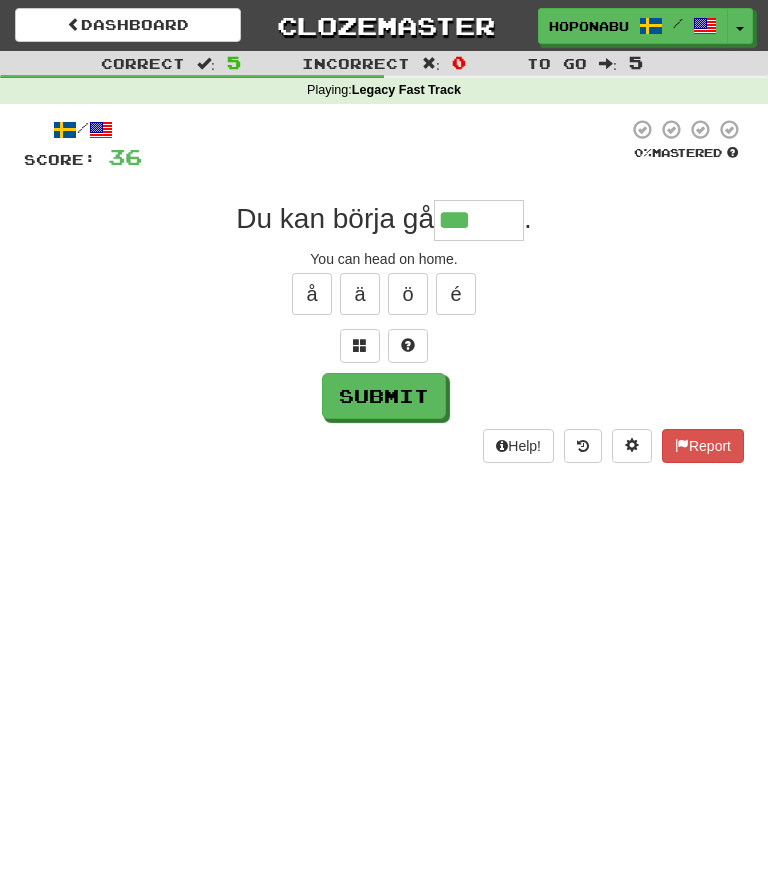 click at bounding box center (360, 346) 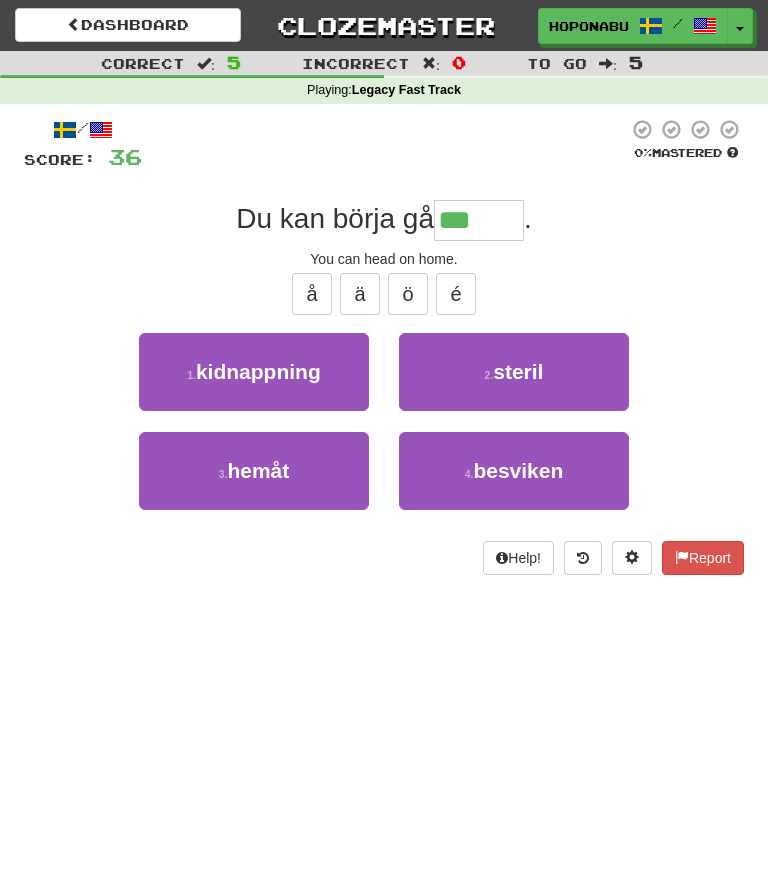 click on "3 .  hemåt" at bounding box center [254, 471] 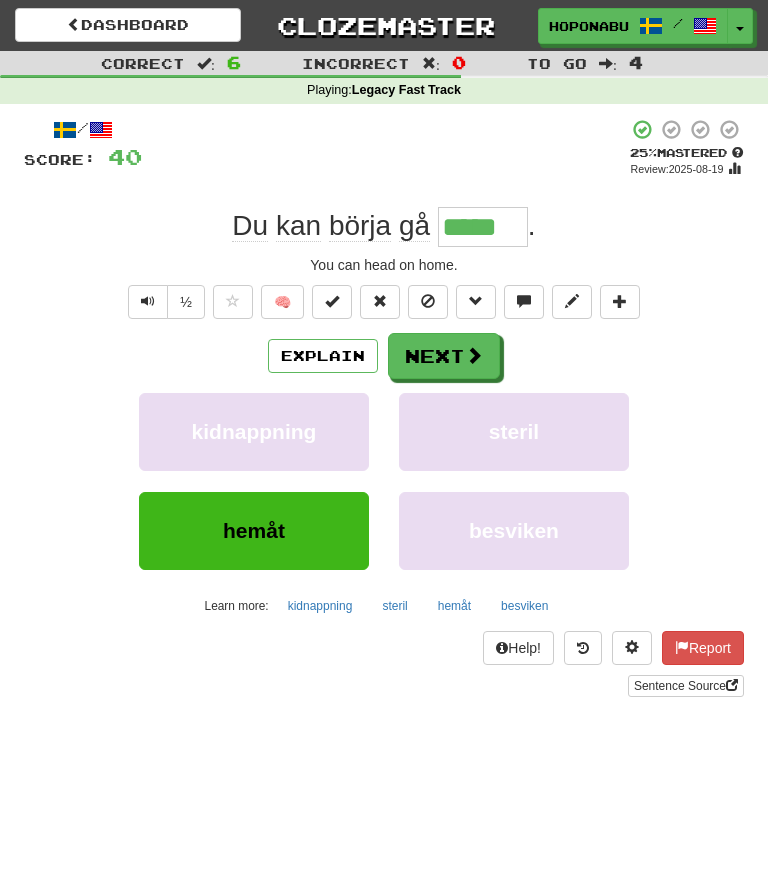 click at bounding box center (474, 355) 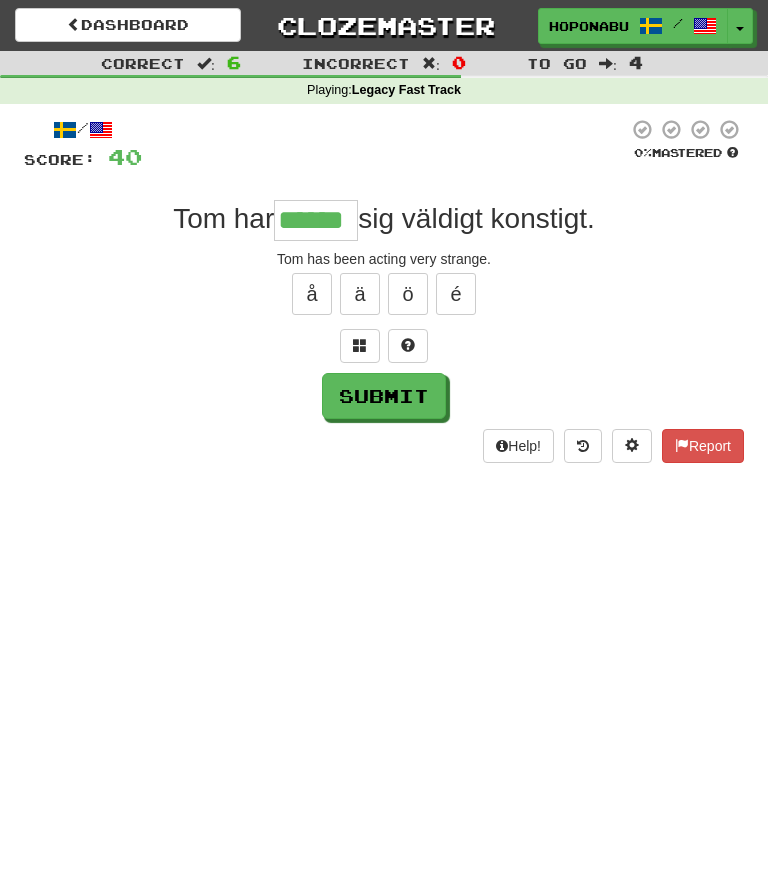 type on "******" 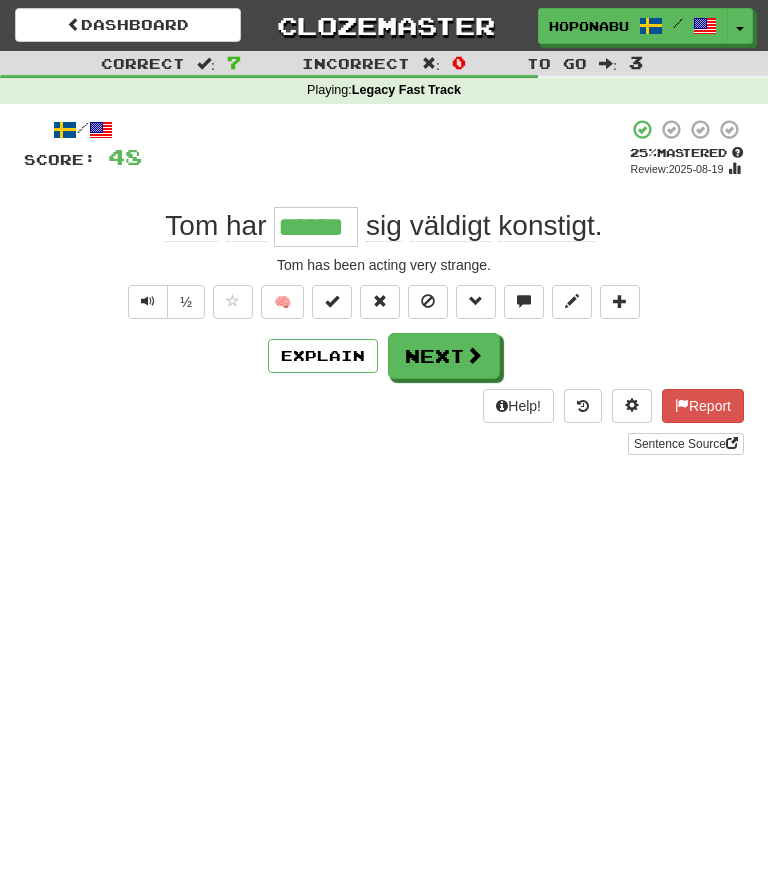 click at bounding box center [148, 301] 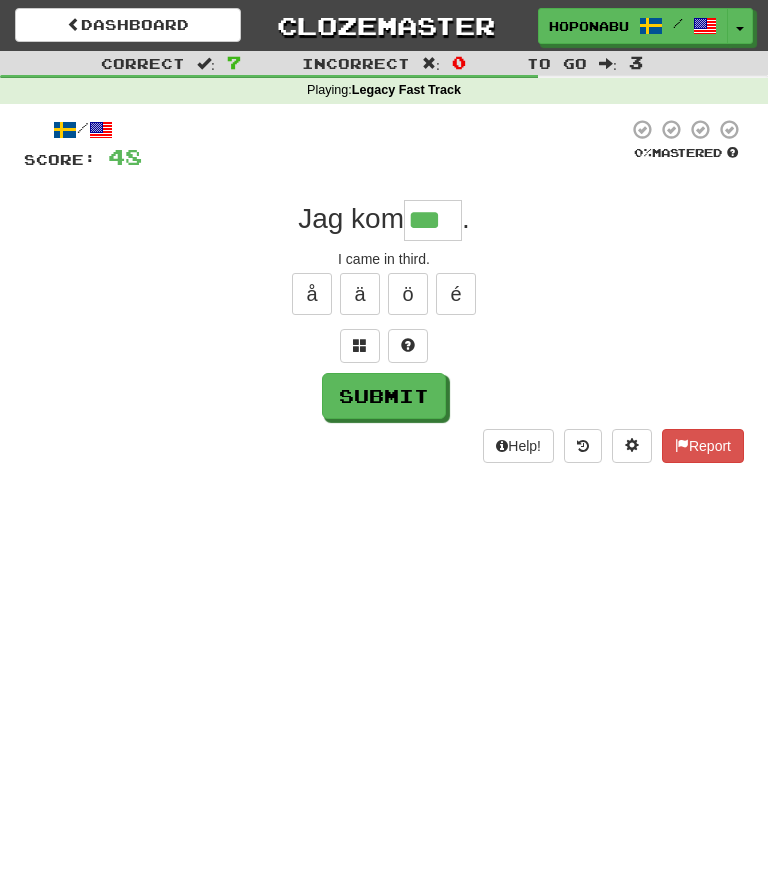 click at bounding box center (360, 346) 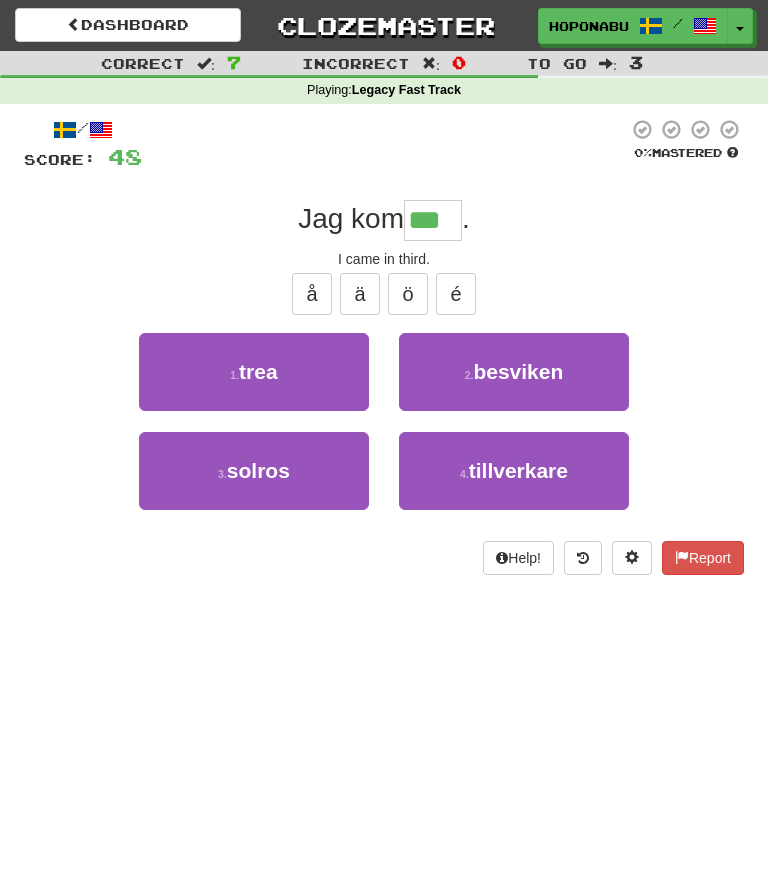 click on "1 .  trea" at bounding box center [254, 372] 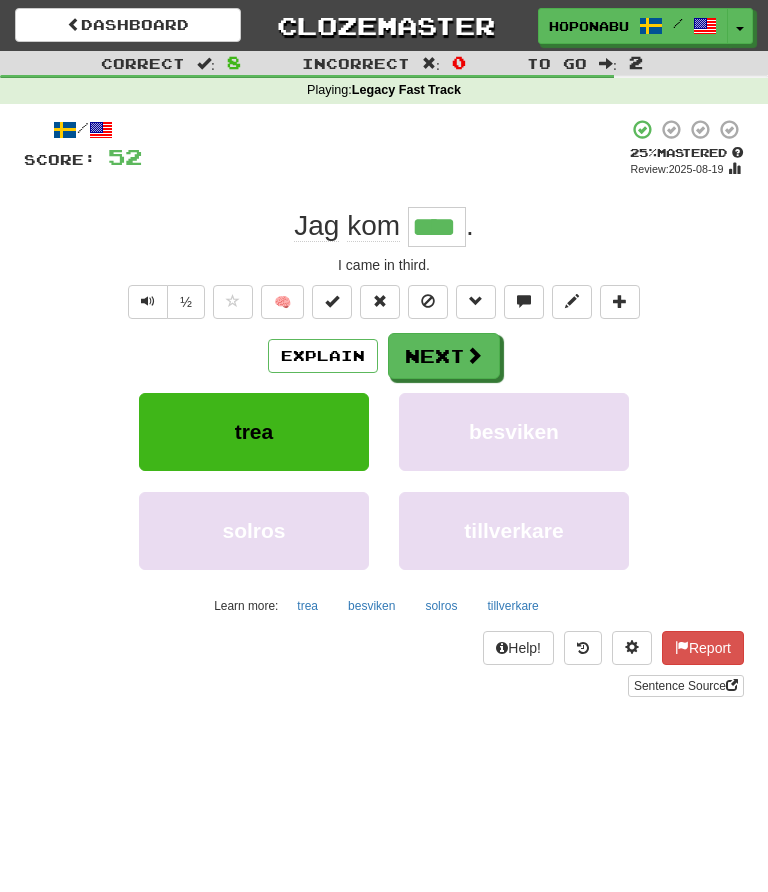 click on "Next" at bounding box center (444, 356) 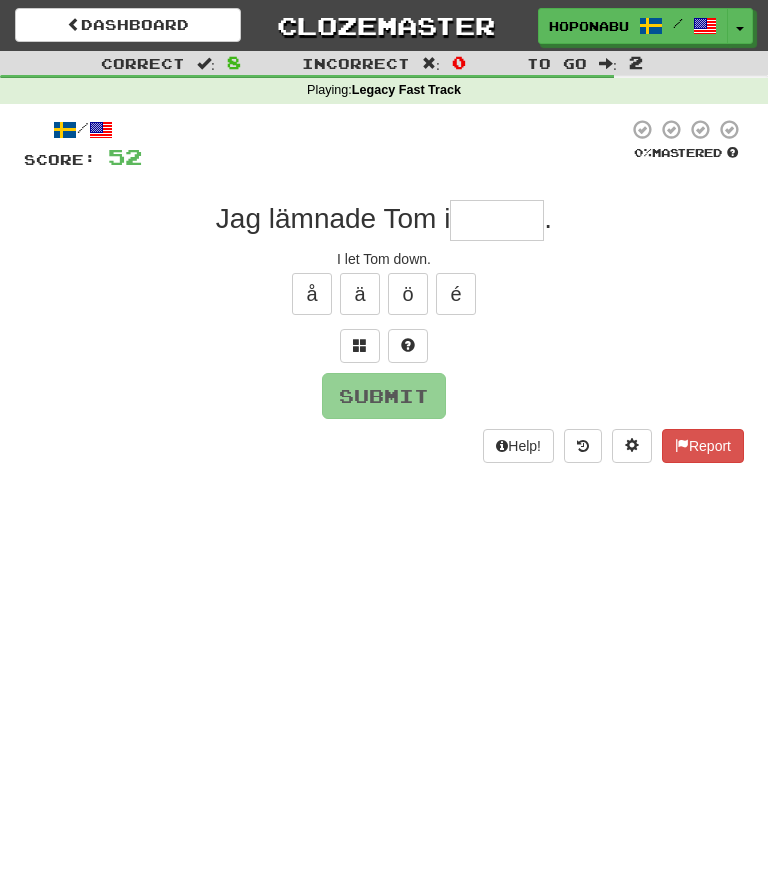click at bounding box center (360, 346) 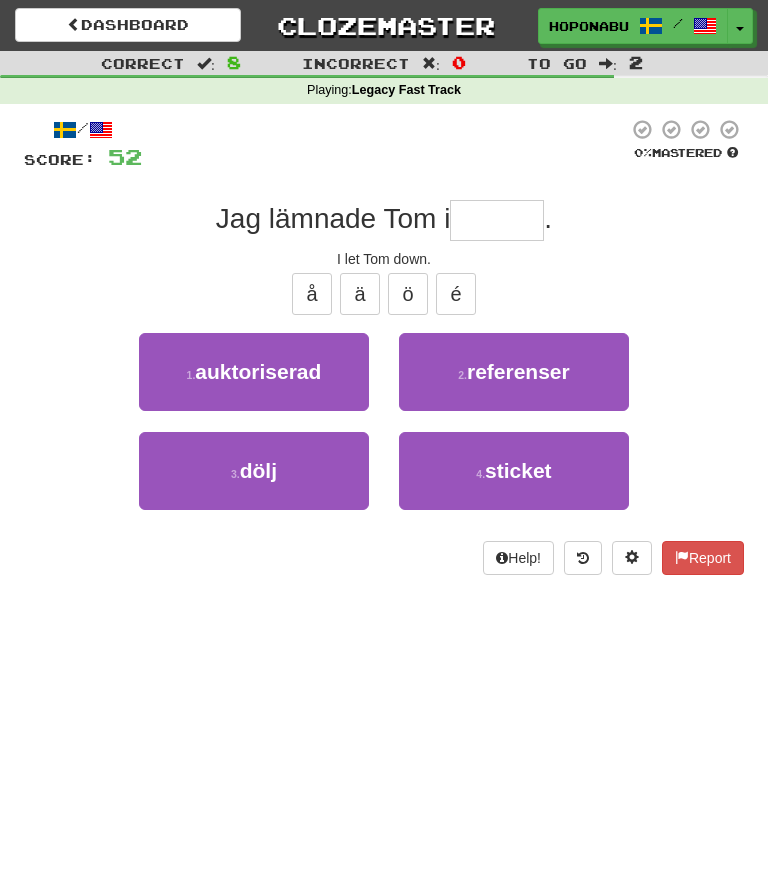 click on "3 .  dölj" at bounding box center (254, 471) 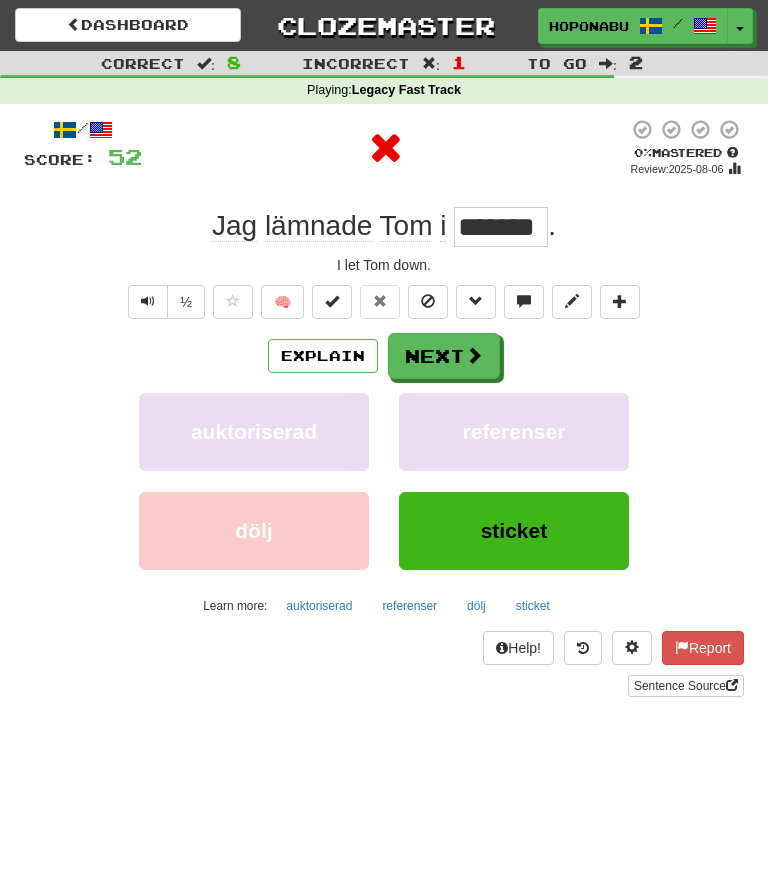 click on "Explain" at bounding box center (323, 356) 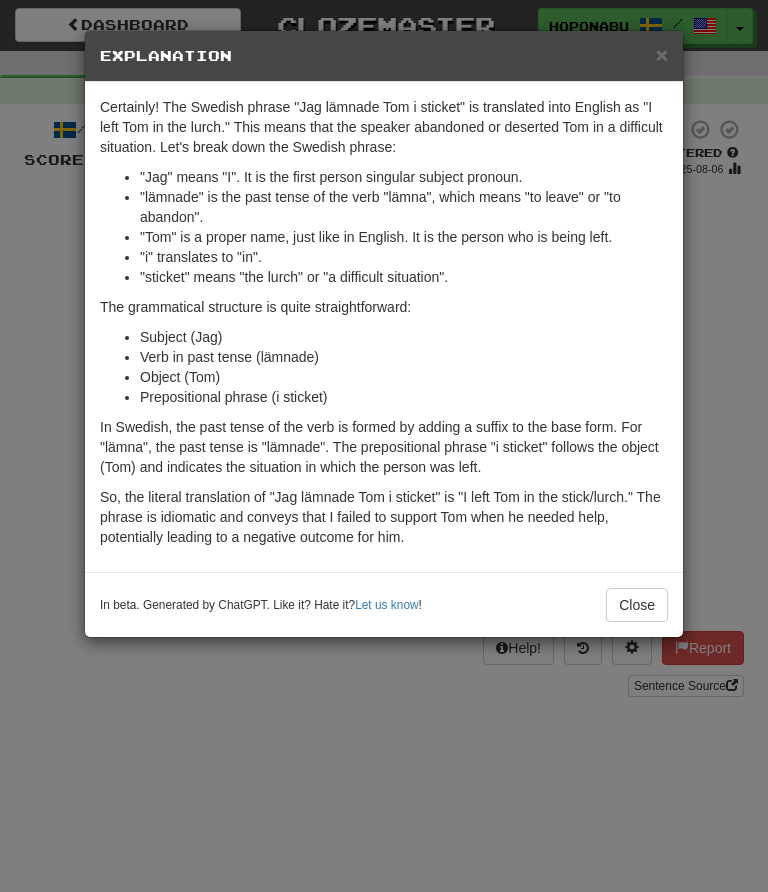 click on "Close" at bounding box center [637, 605] 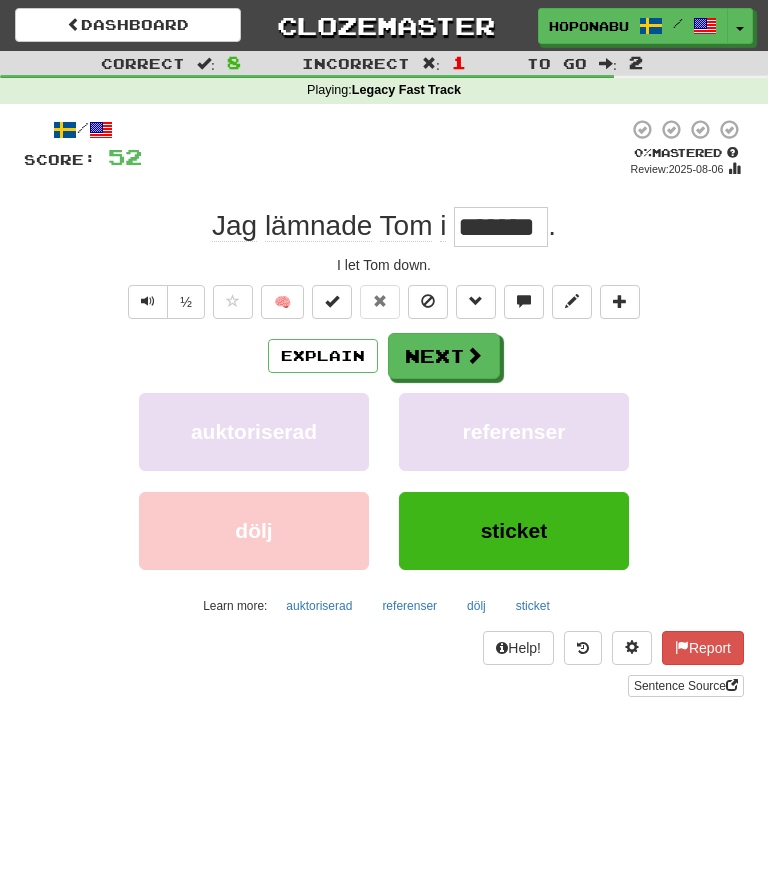 click on "Explain" at bounding box center (323, 356) 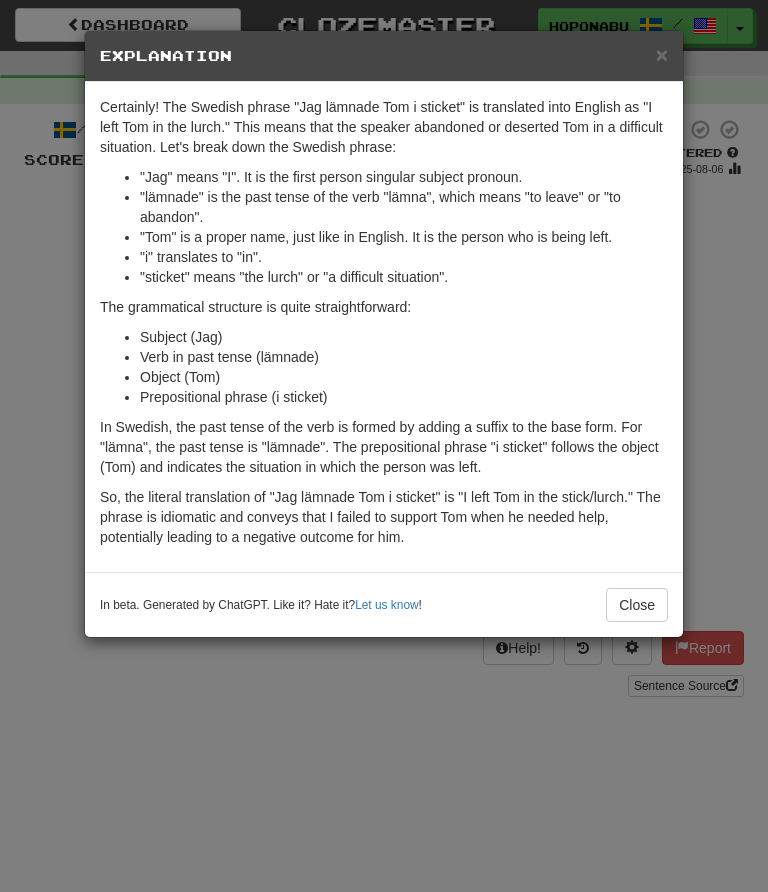 click on "× Explanation Certainly! The Swedish phrase "Jag lämnade Tom i sticket" is translated into English as "I left Tom in the lurch." This means that the speaker abandoned or deserted Tom in a difficult situation. Let's break down the Swedish phrase:
"Jag" means "I". It is the first person singular subject pronoun.
"lämnade" is the past tense of the verb "lämna", which means "to leave" or "to abandon".
"Tom" is a proper name, just like in English. It is the person who is being left.
"i" translates to "in".
"sticket" means "the lurch" or "a difficult situation".
The grammatical structure is quite straightforward:
Subject (Jag)
Verb in past tense (lämnade)
Object (Tom)
Prepositional phrase (i sticket)
In Swedish, the past tense of the verb is formed by adding a suffix to the base form. For "lämna", the past tense is "lämnade". The prepositional phrase "i sticket" follows the object (Tom) and indicates the situation in which the person was left.
Let us know ! Close" at bounding box center (384, 446) 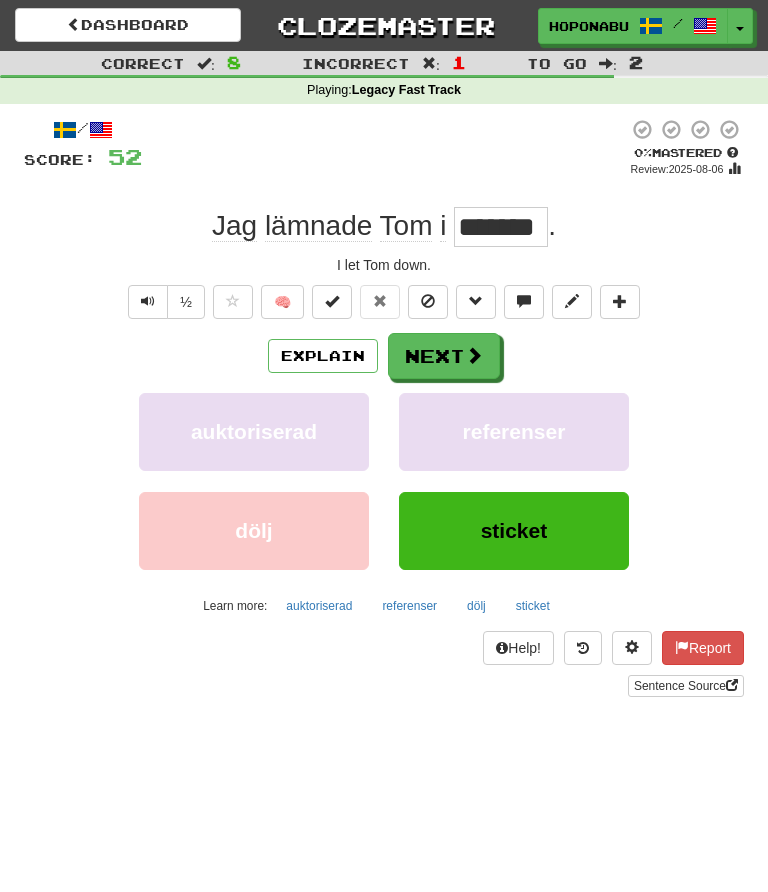 click on "Explain" at bounding box center (323, 356) 